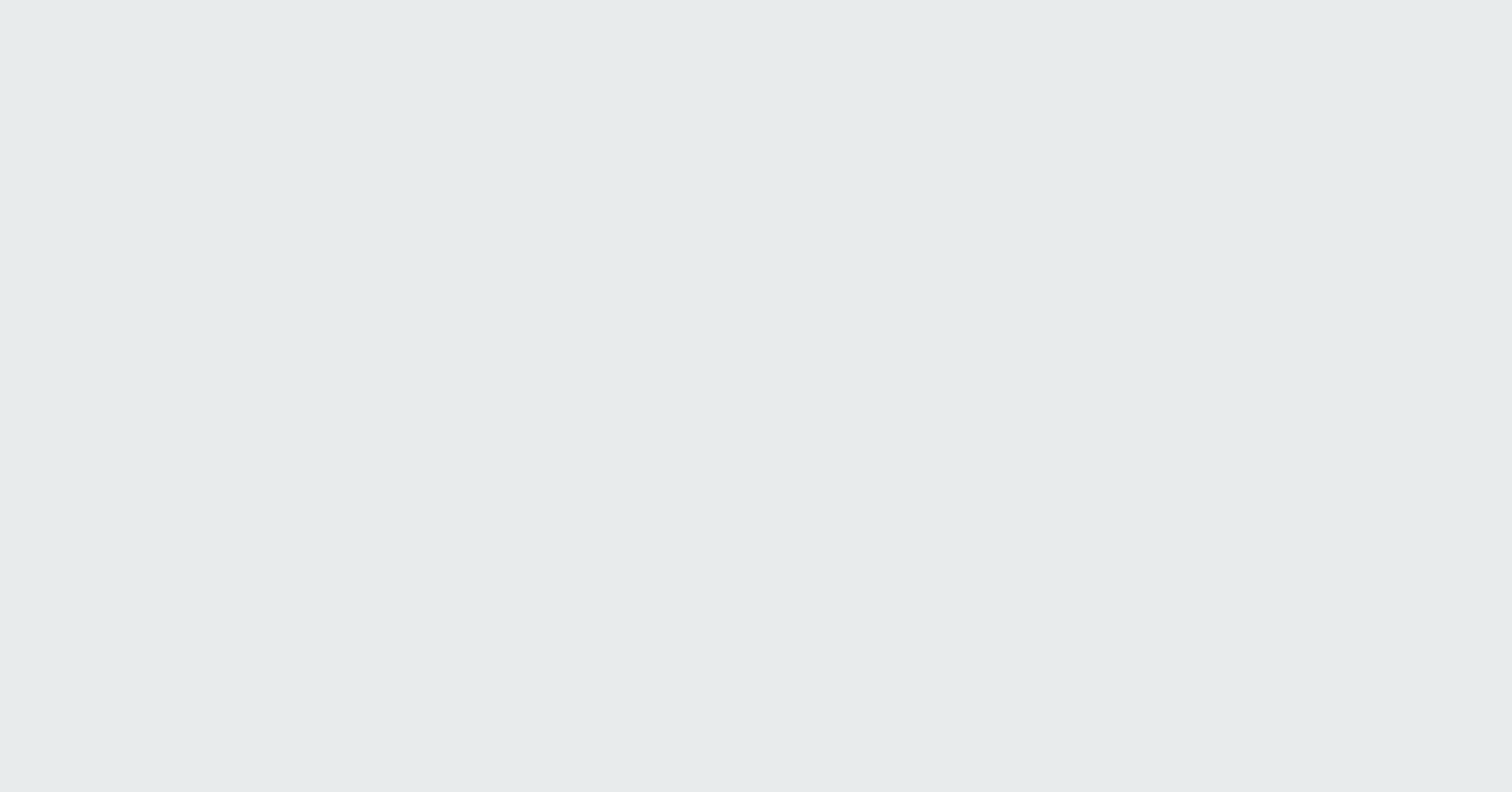 scroll, scrollTop: 0, scrollLeft: 0, axis: both 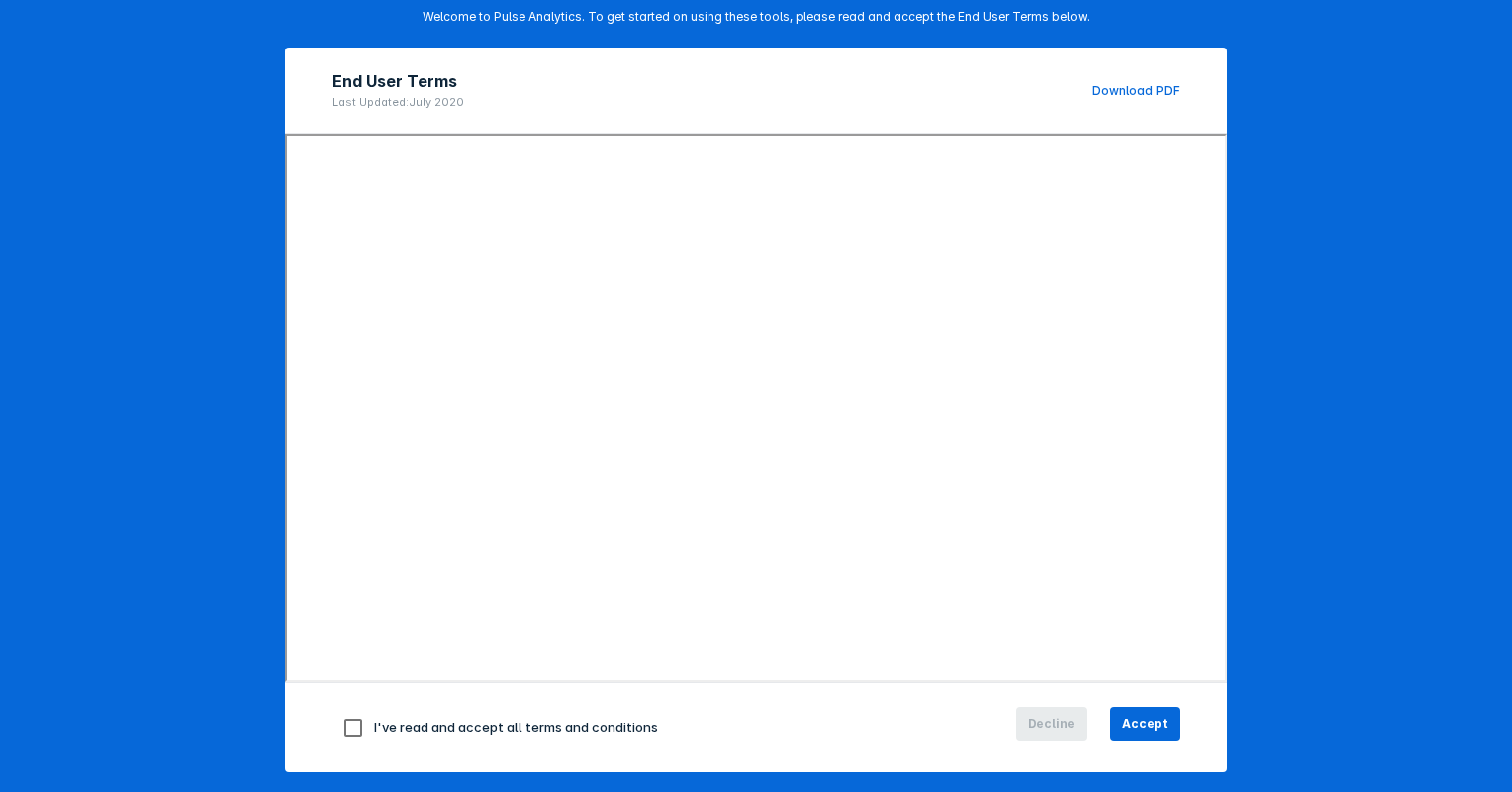click at bounding box center [353, 728] 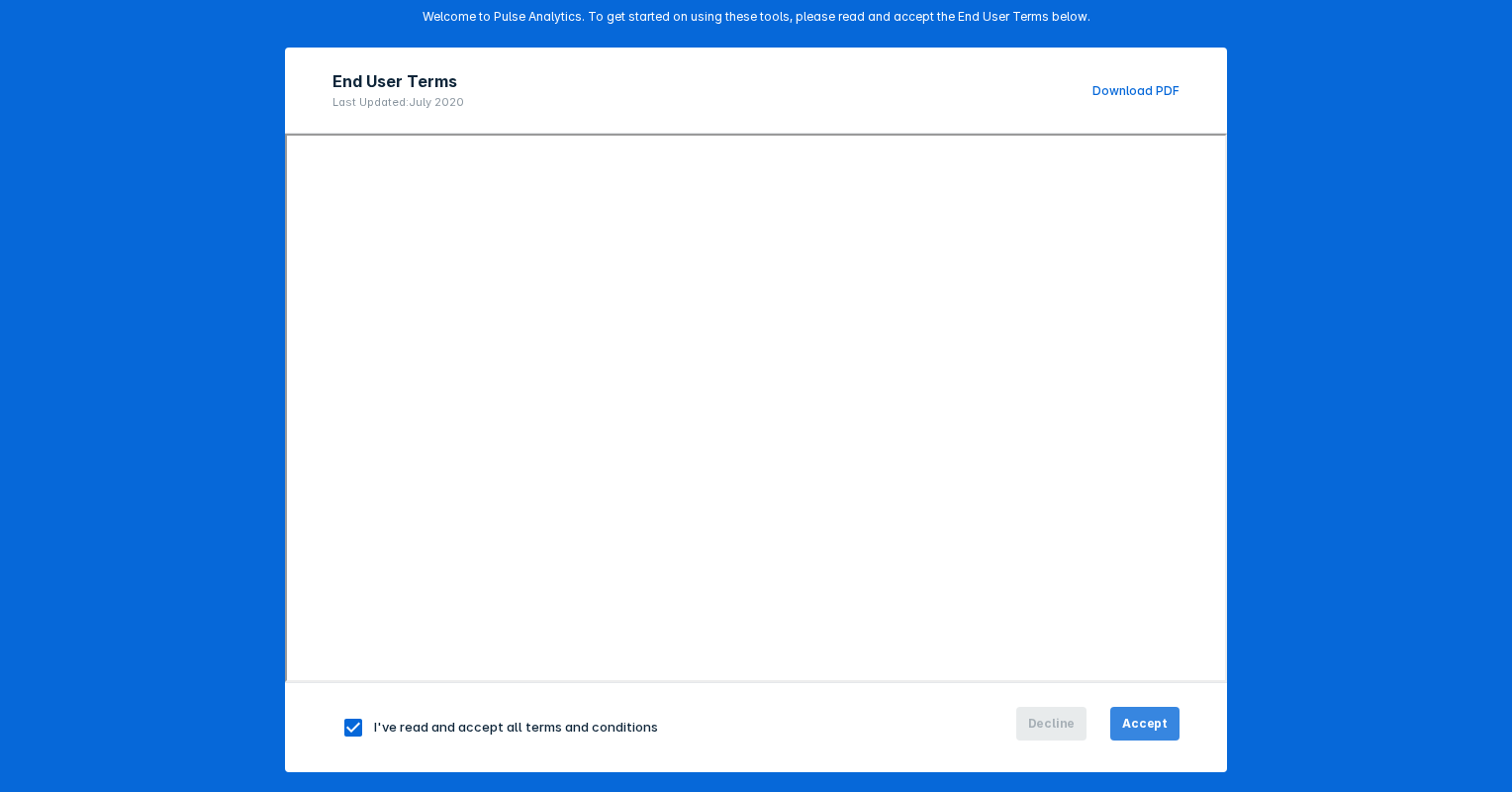 click on "Accept" at bounding box center [1145, 724] 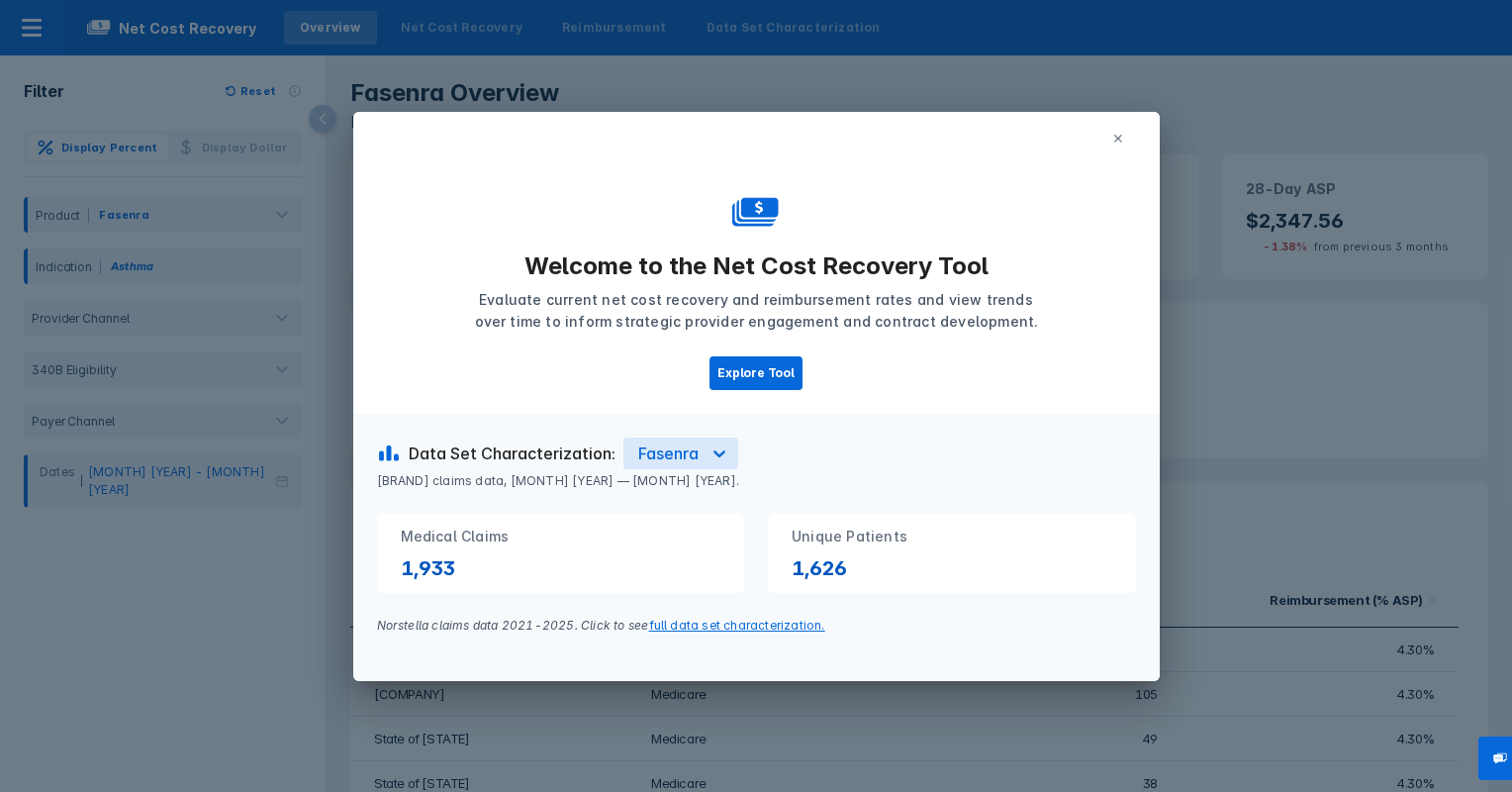 click at bounding box center [1118, 139] 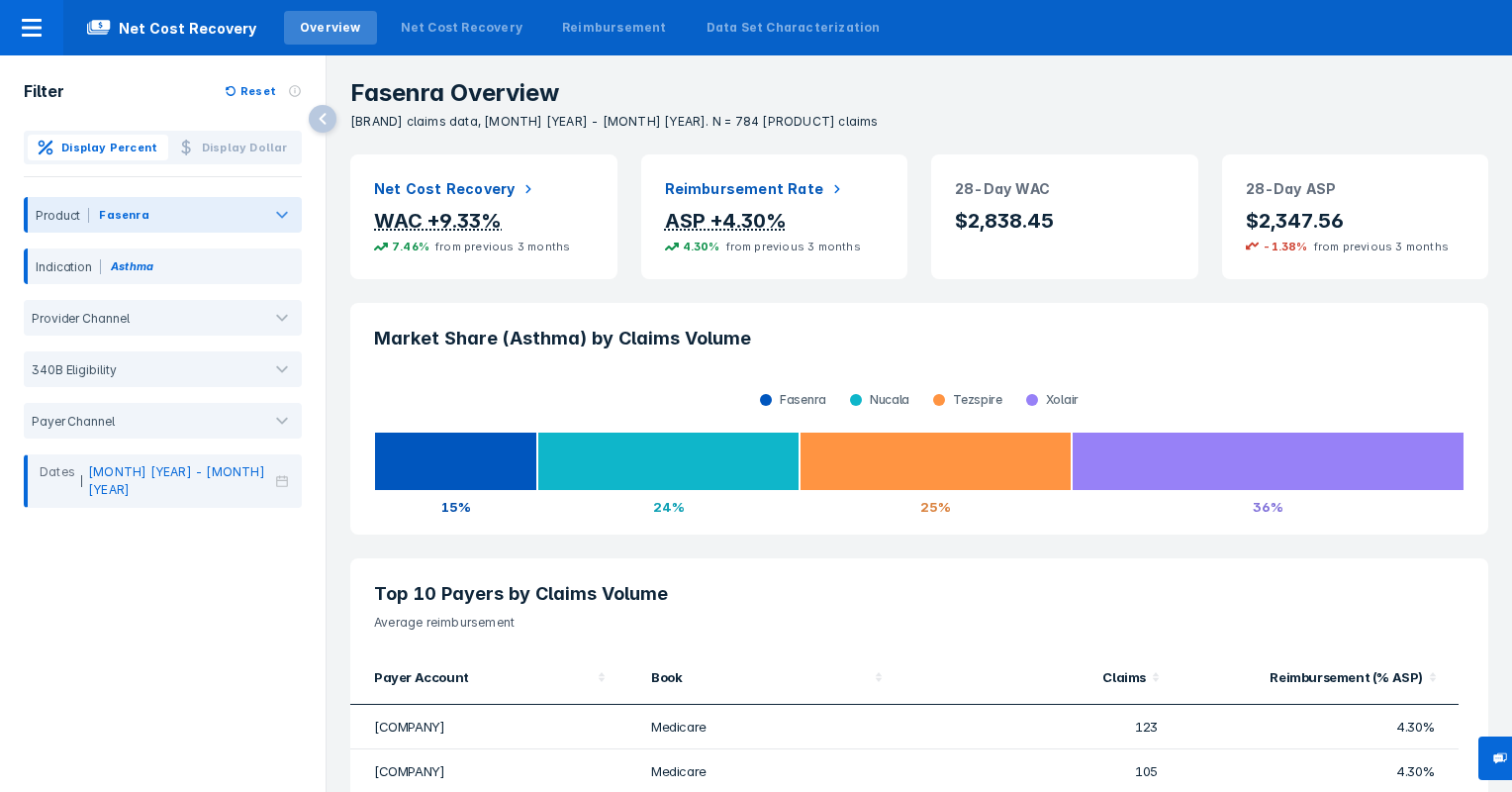 click on "Fasenra" at bounding box center (179, 219) 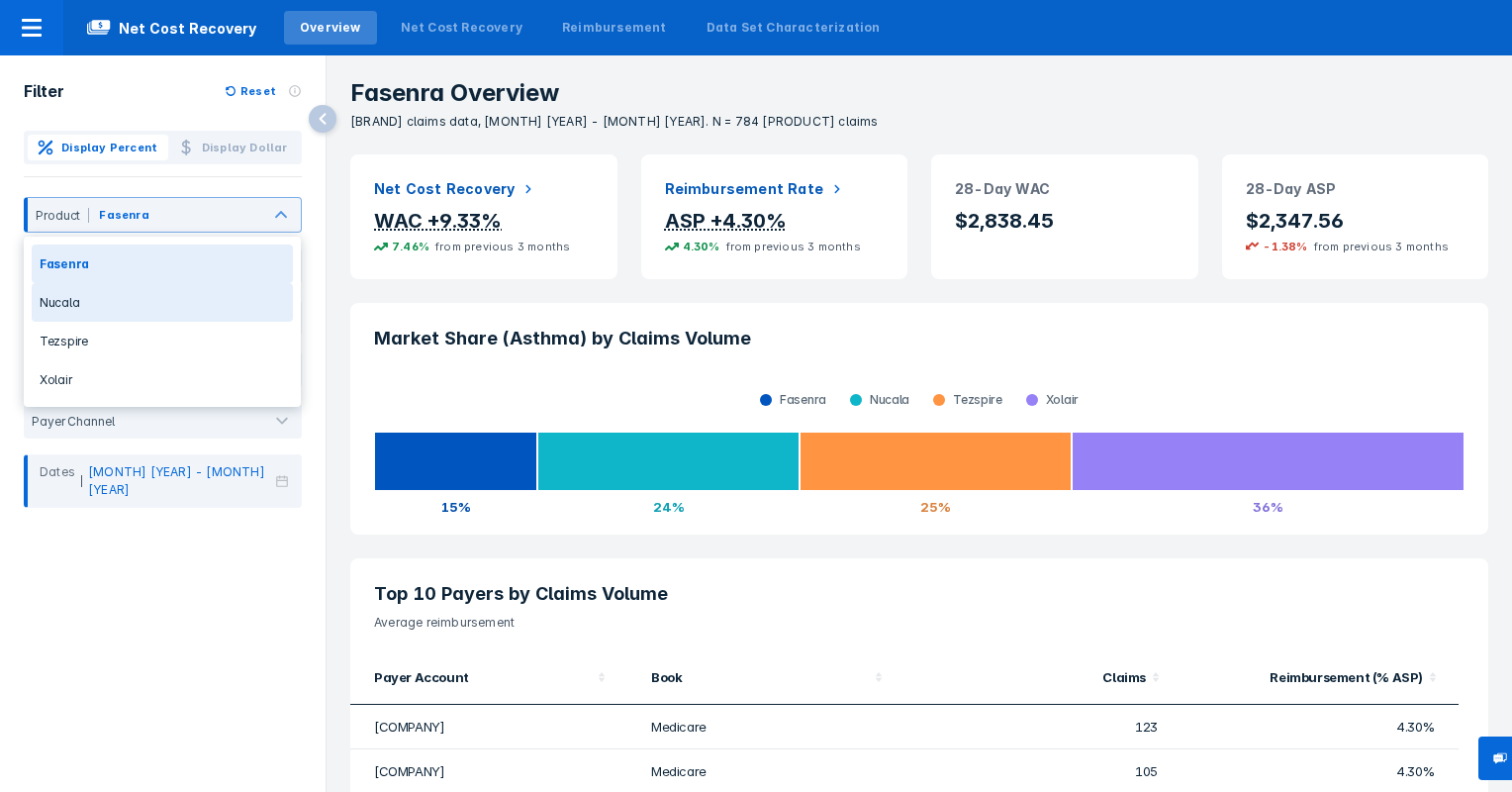 click on "Nucala" at bounding box center (162, 302) 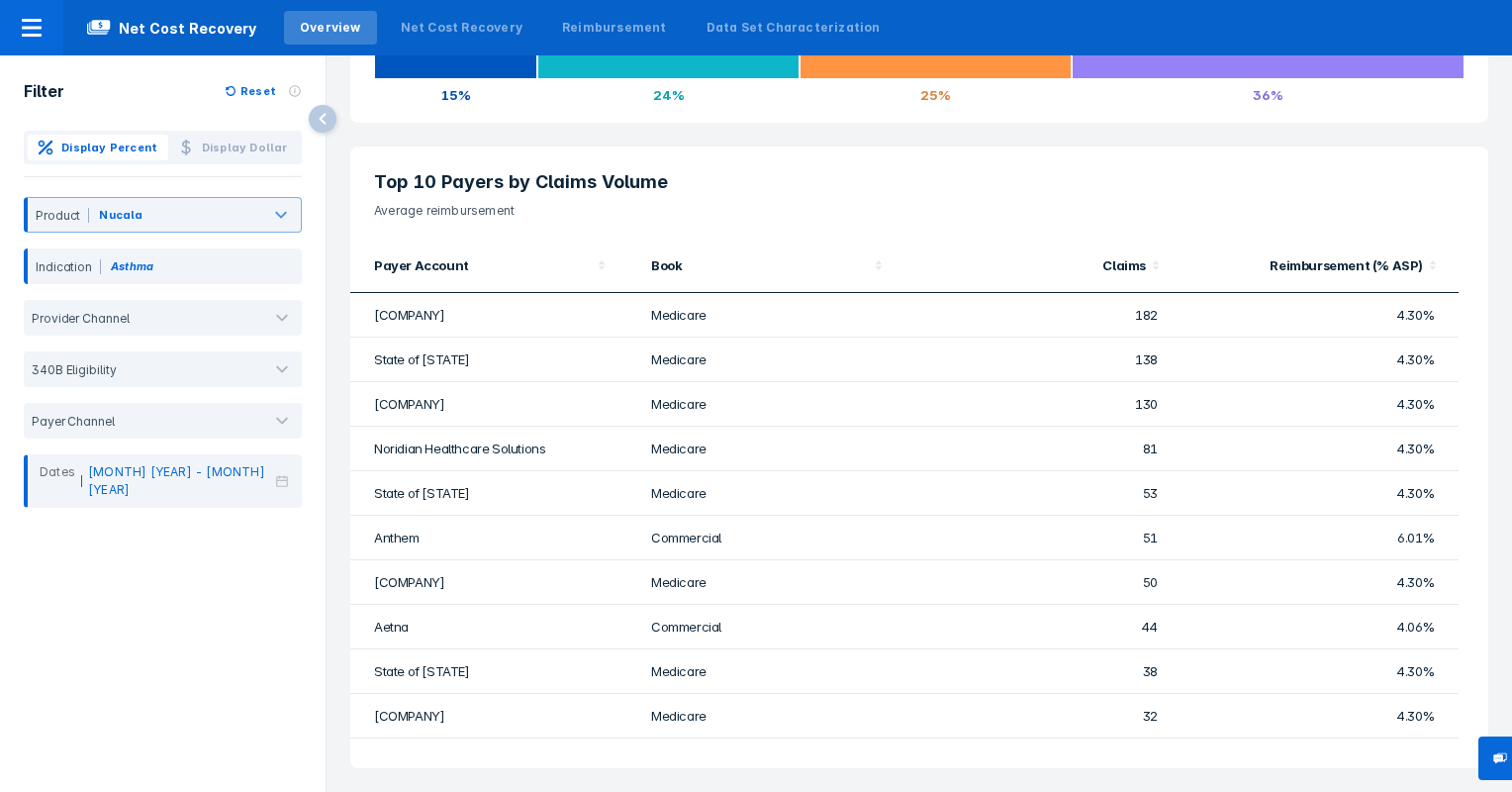 scroll, scrollTop: 0, scrollLeft: 0, axis: both 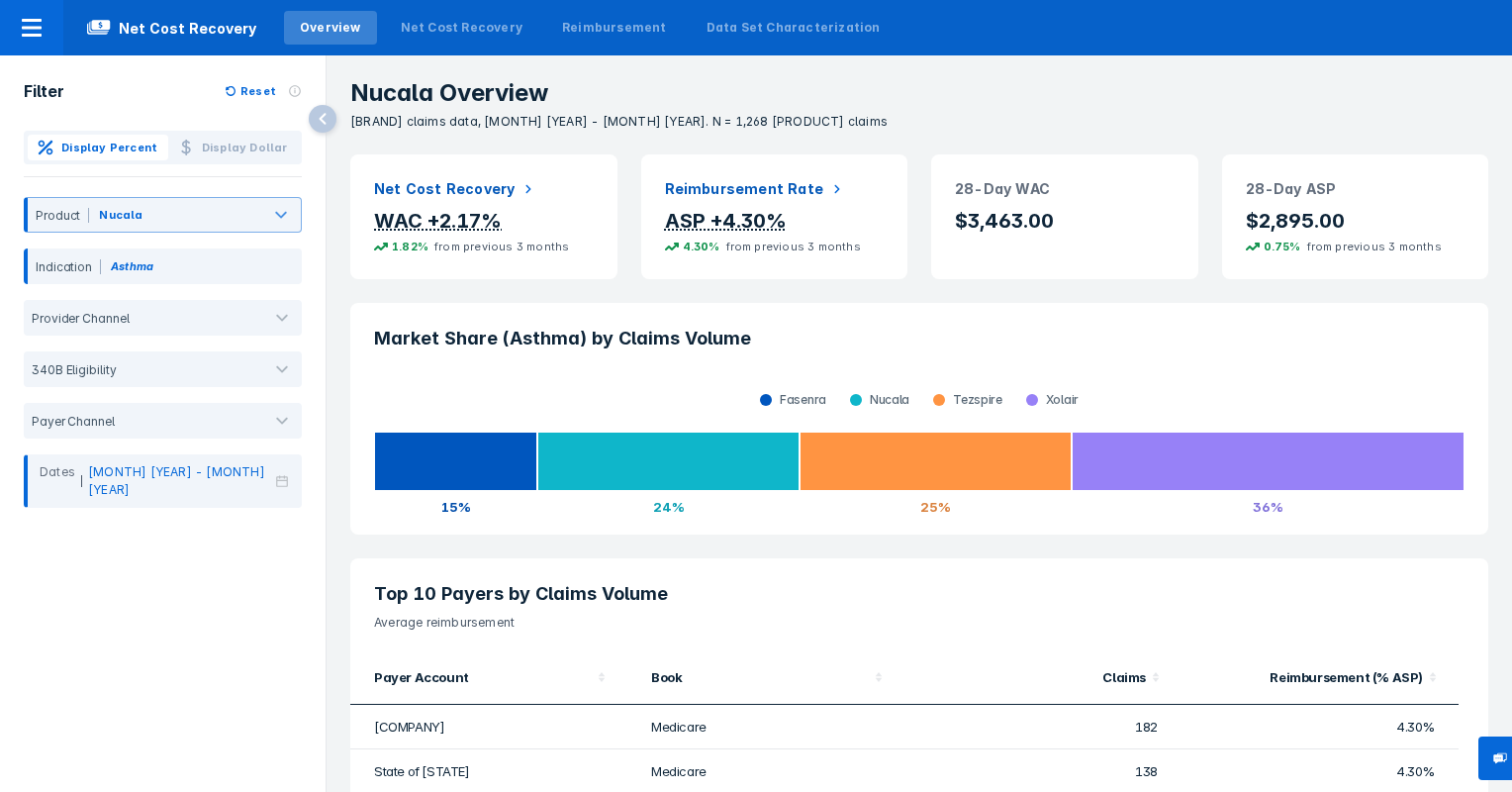 click on "Filter Reset Display Percent Display Dollar option [PRODUCT] Indication Asthma Provider Channel 340B Eligibility Payer Channel Dates [MONTH] [YEAR] - [MONTH] [YEAR]" at bounding box center (162, 403) 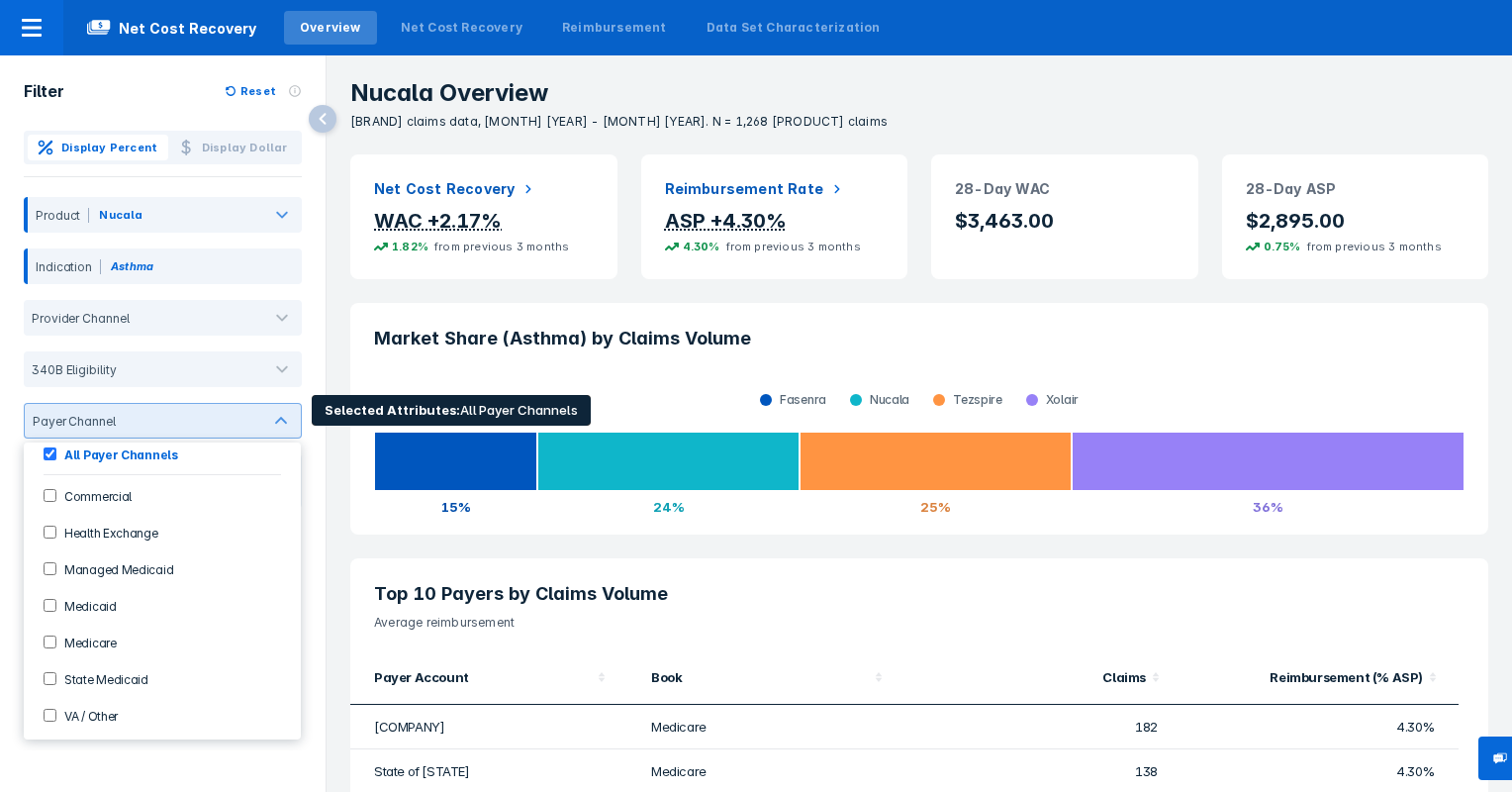 scroll, scrollTop: 0, scrollLeft: 0, axis: both 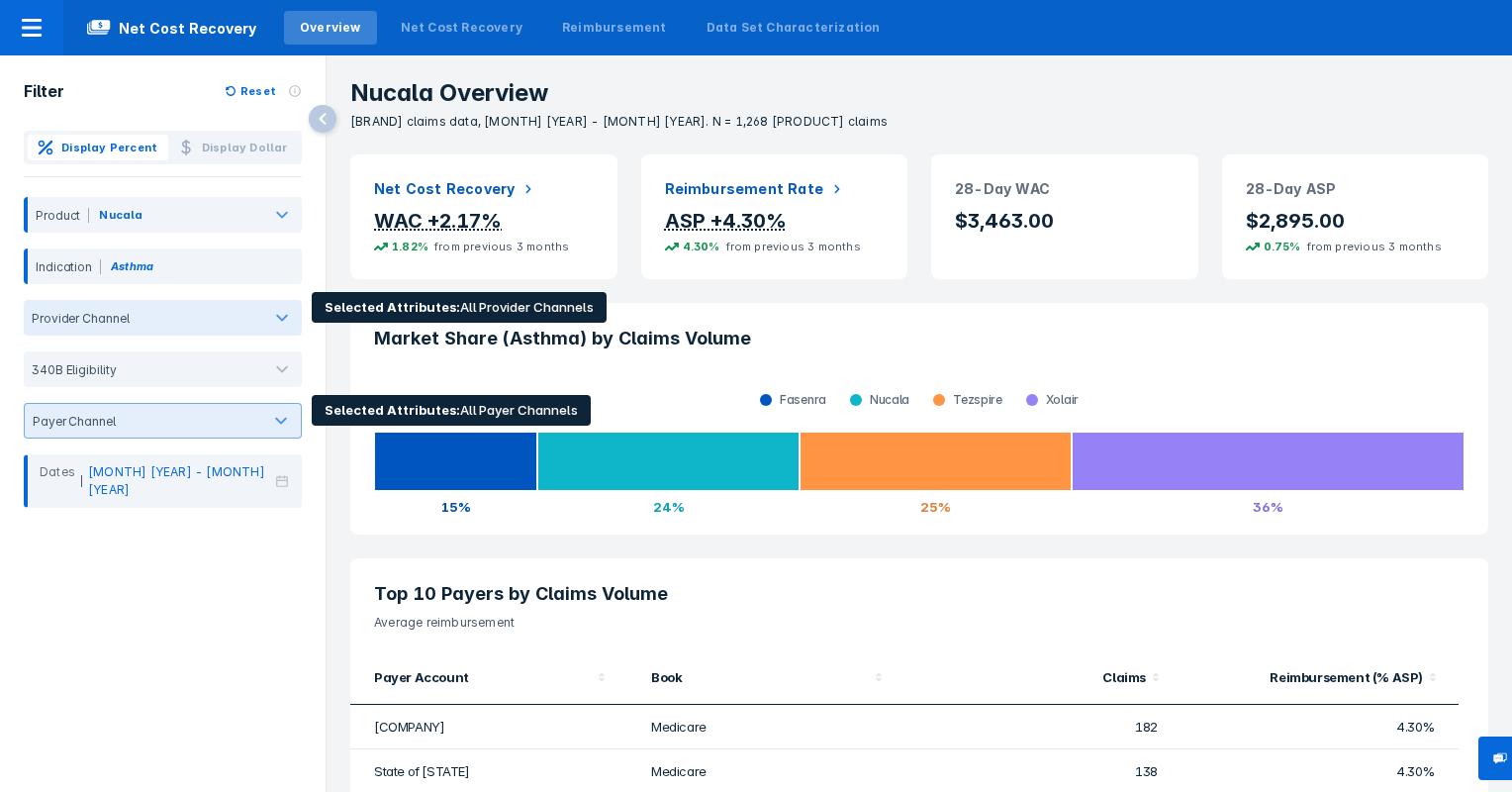 click at bounding box center (195, 318) 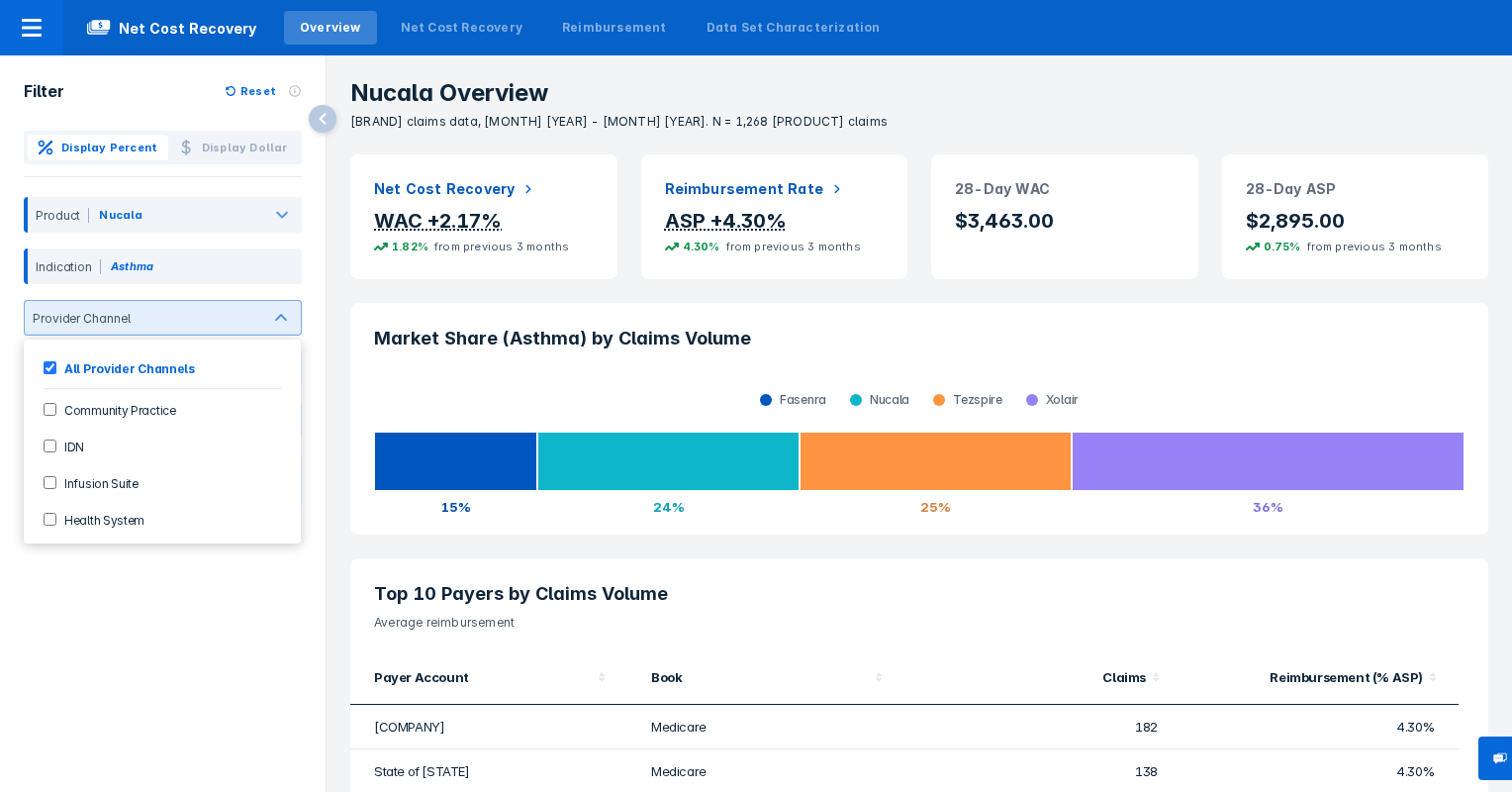 click at bounding box center (195, 318) 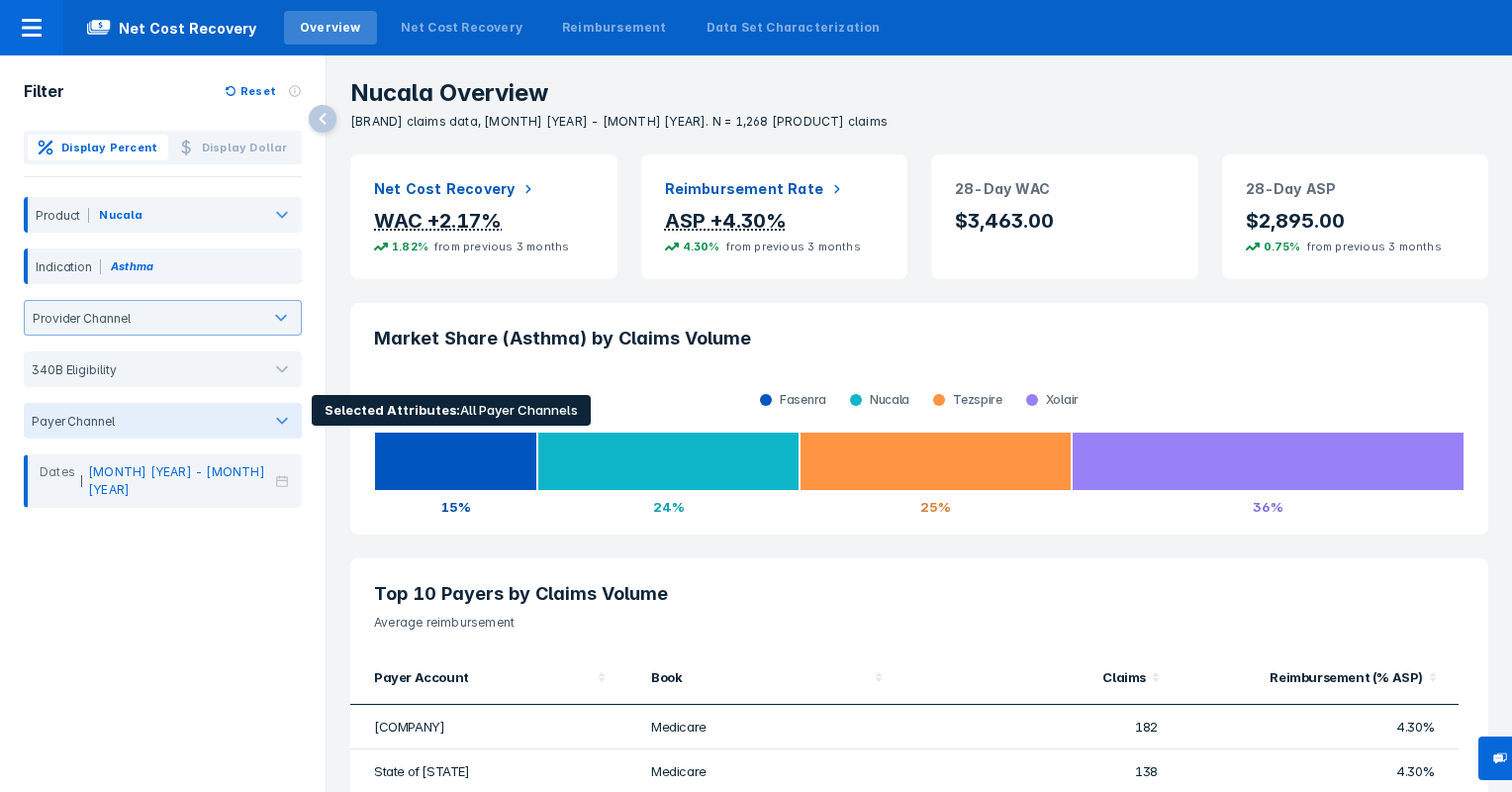 click at bounding box center (188, 421) 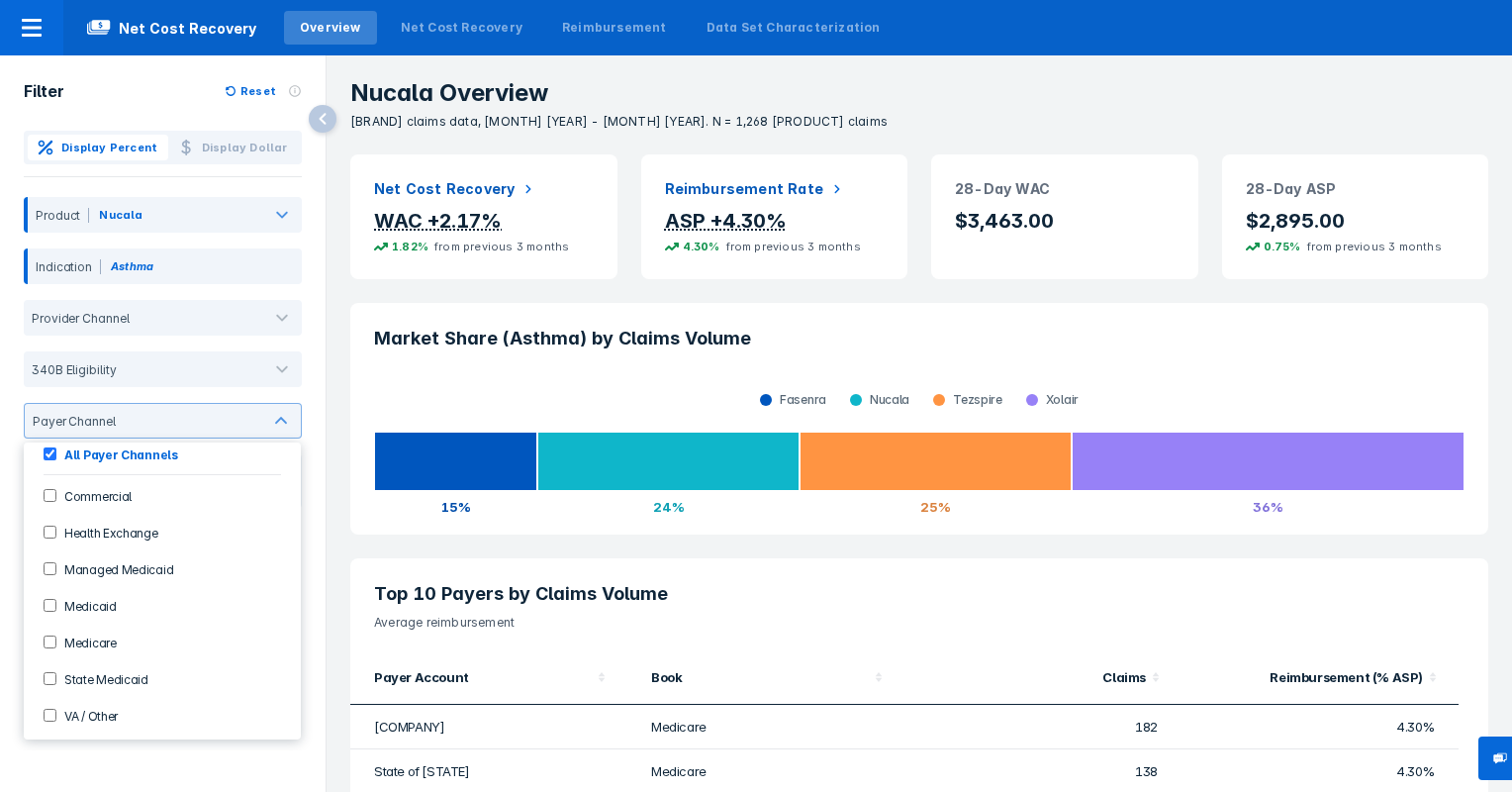 scroll, scrollTop: 0, scrollLeft: 0, axis: both 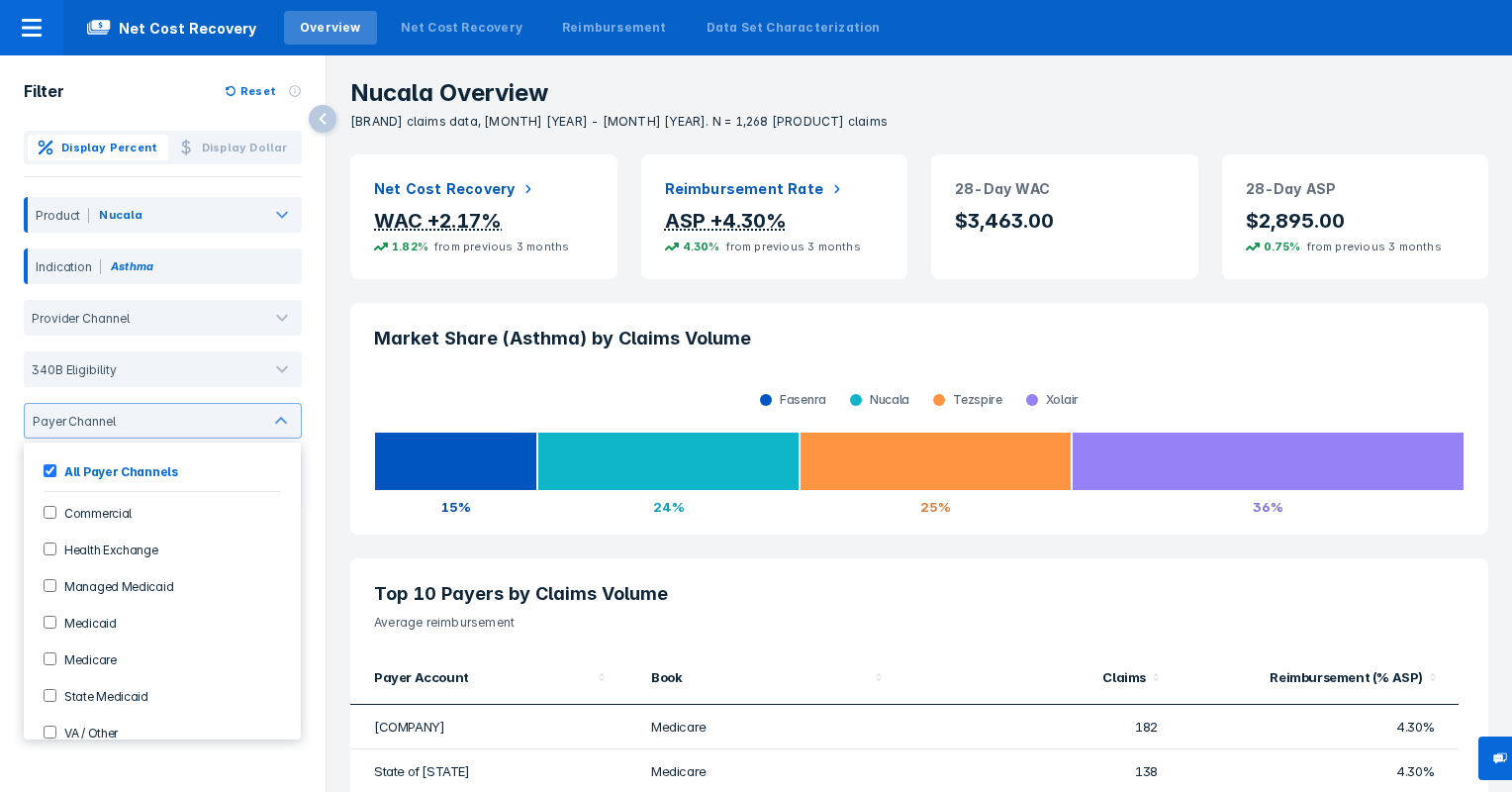 click on "Market Share (Asthma) by Claims Volume [PRODUCT] [PRODUCT] [PRODUCT] [PRODUCT] 15% 24% 25% 36%" at bounding box center [919, 419] 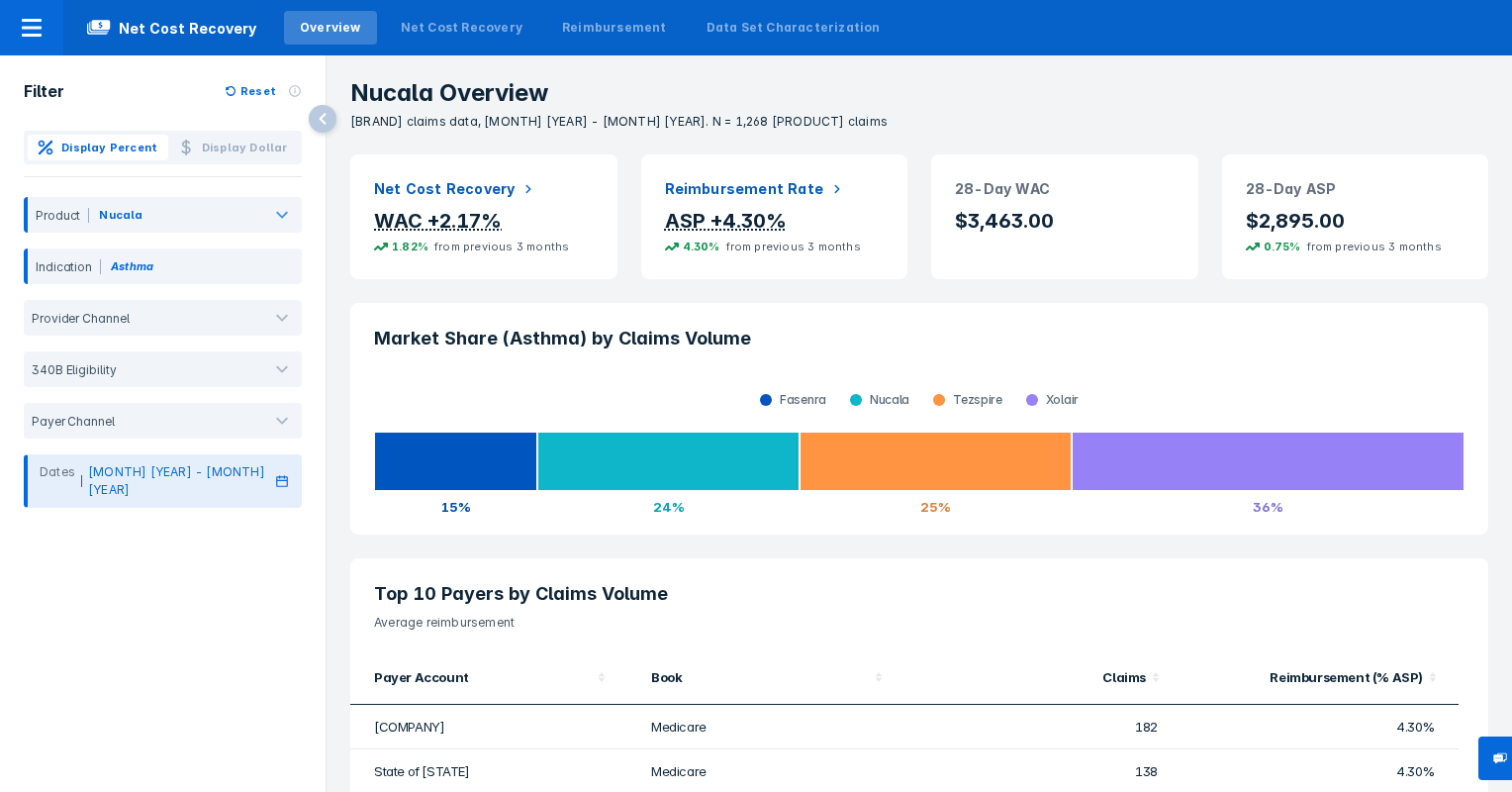 click at bounding box center (282, 481) 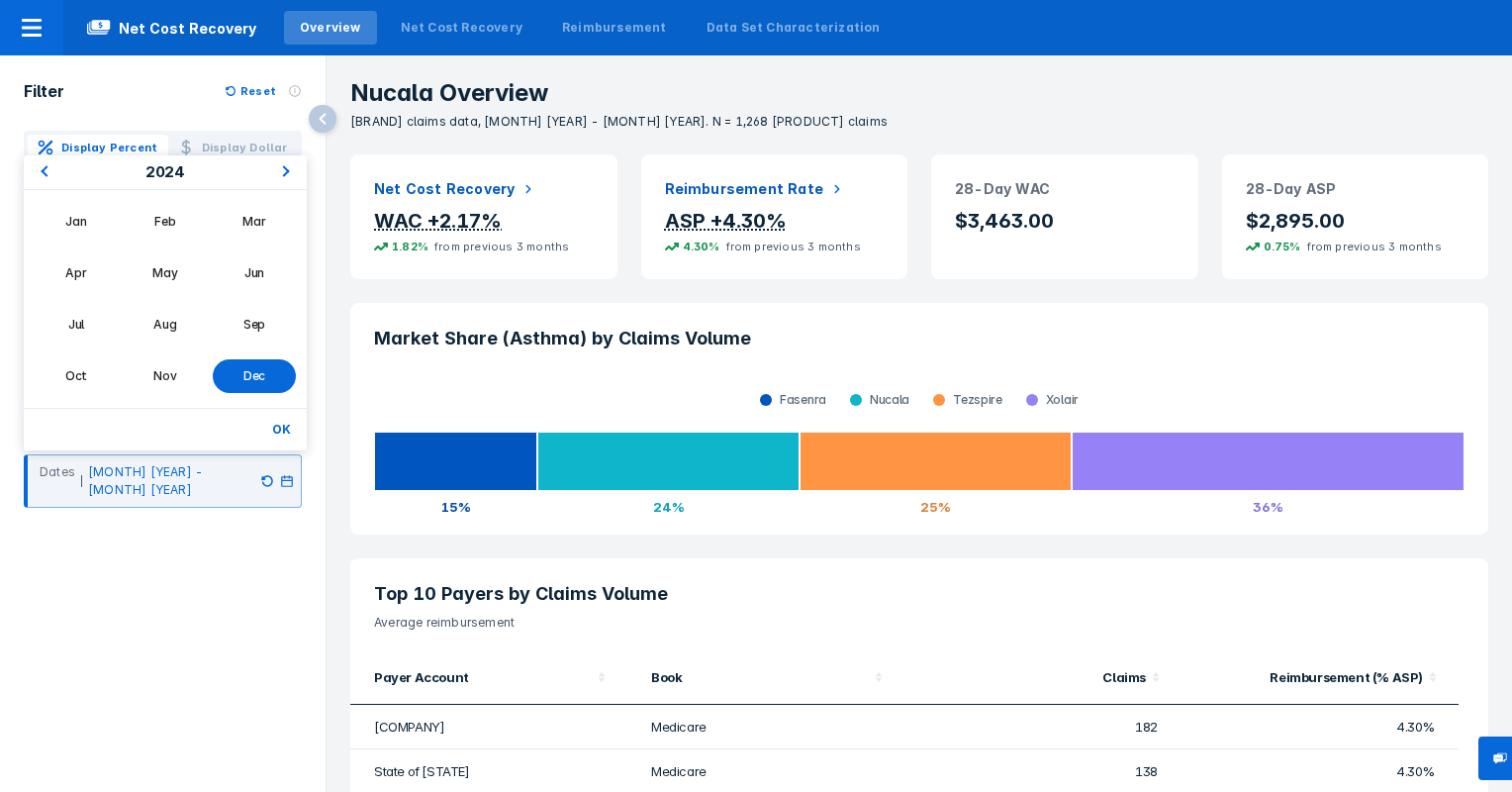 click on "Next Year" at bounding box center [289, 173] 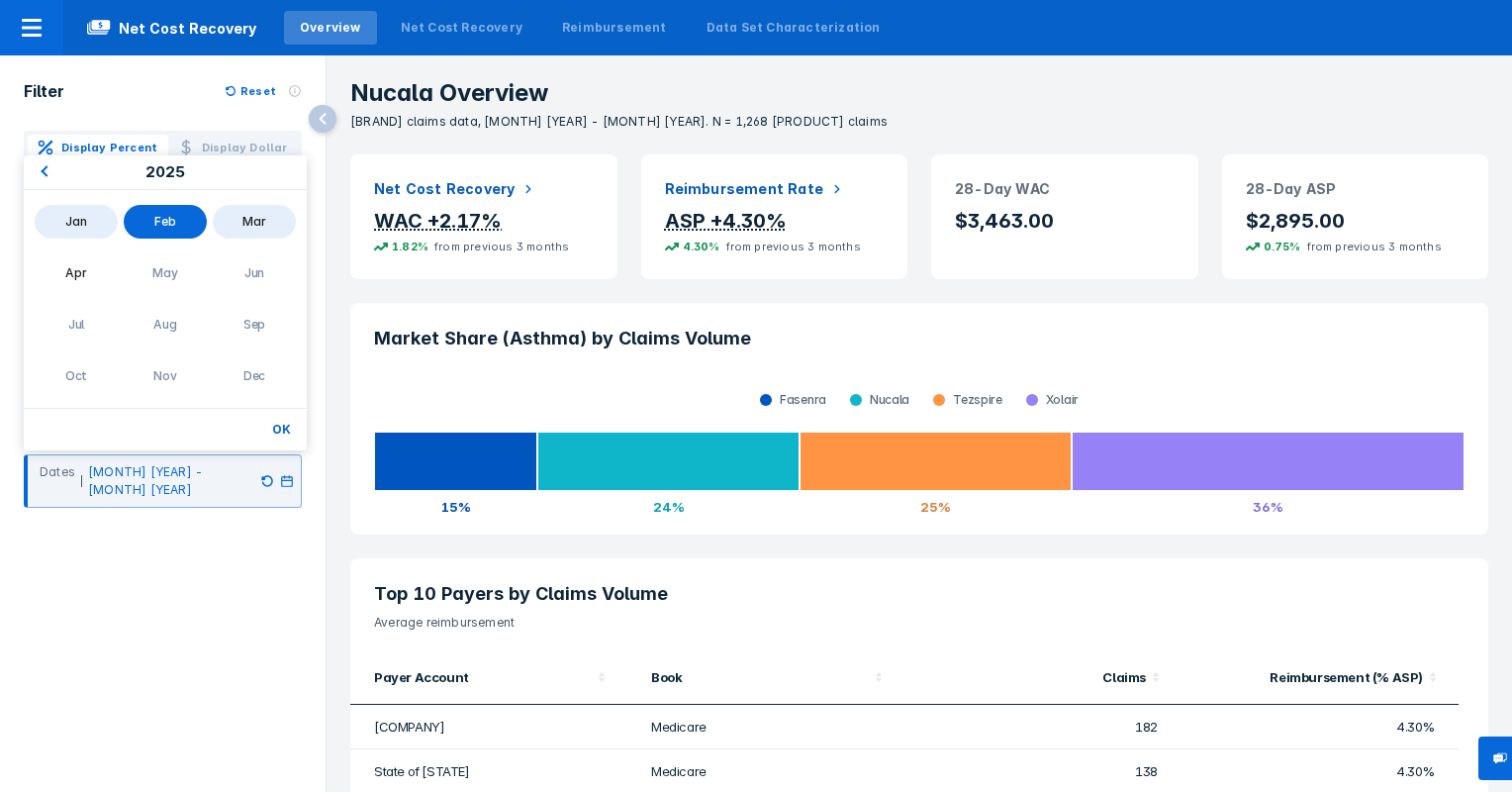 click on "Mar" at bounding box center [254, 222] 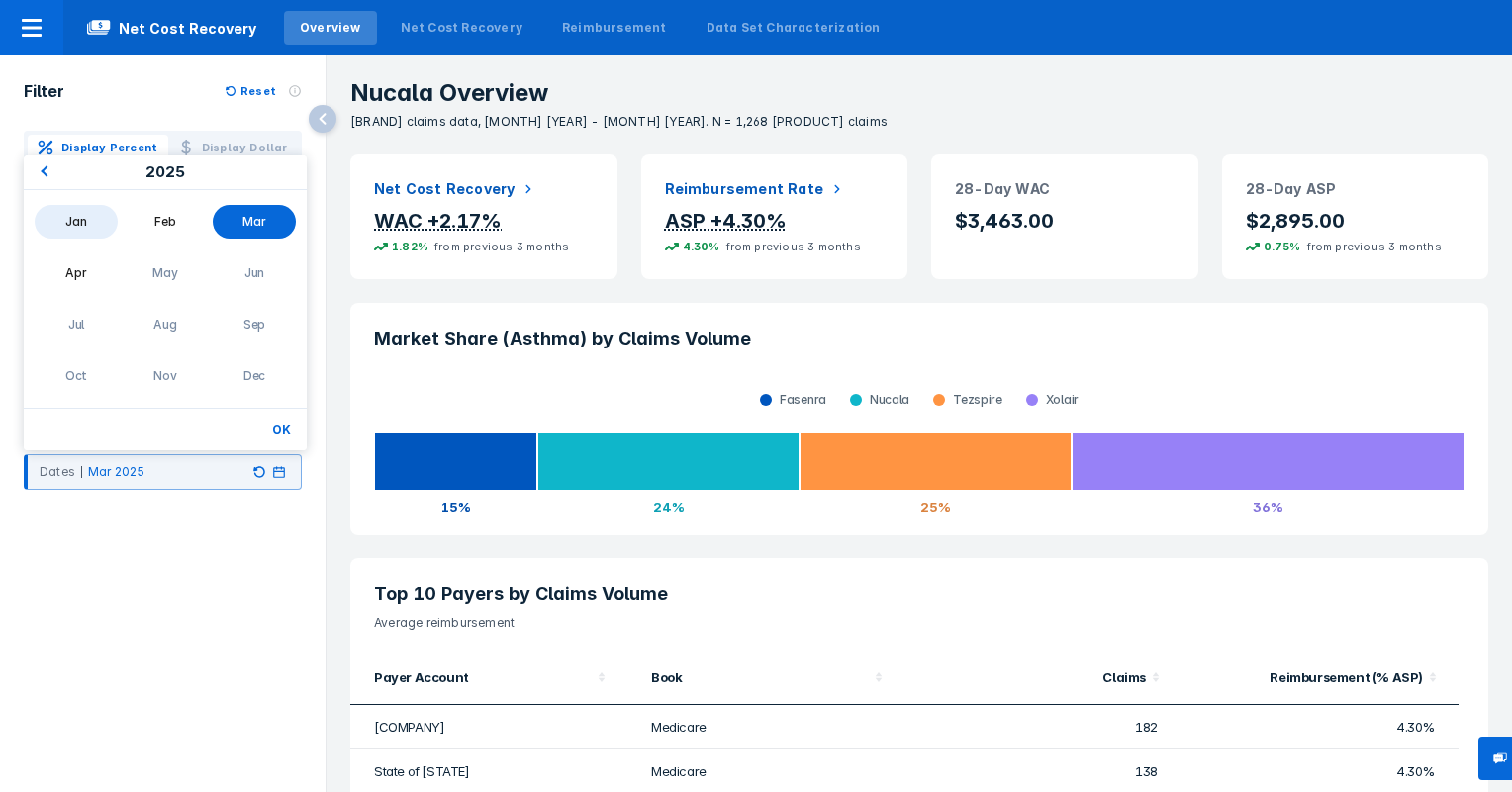 click on "Jan" at bounding box center (76, 222) 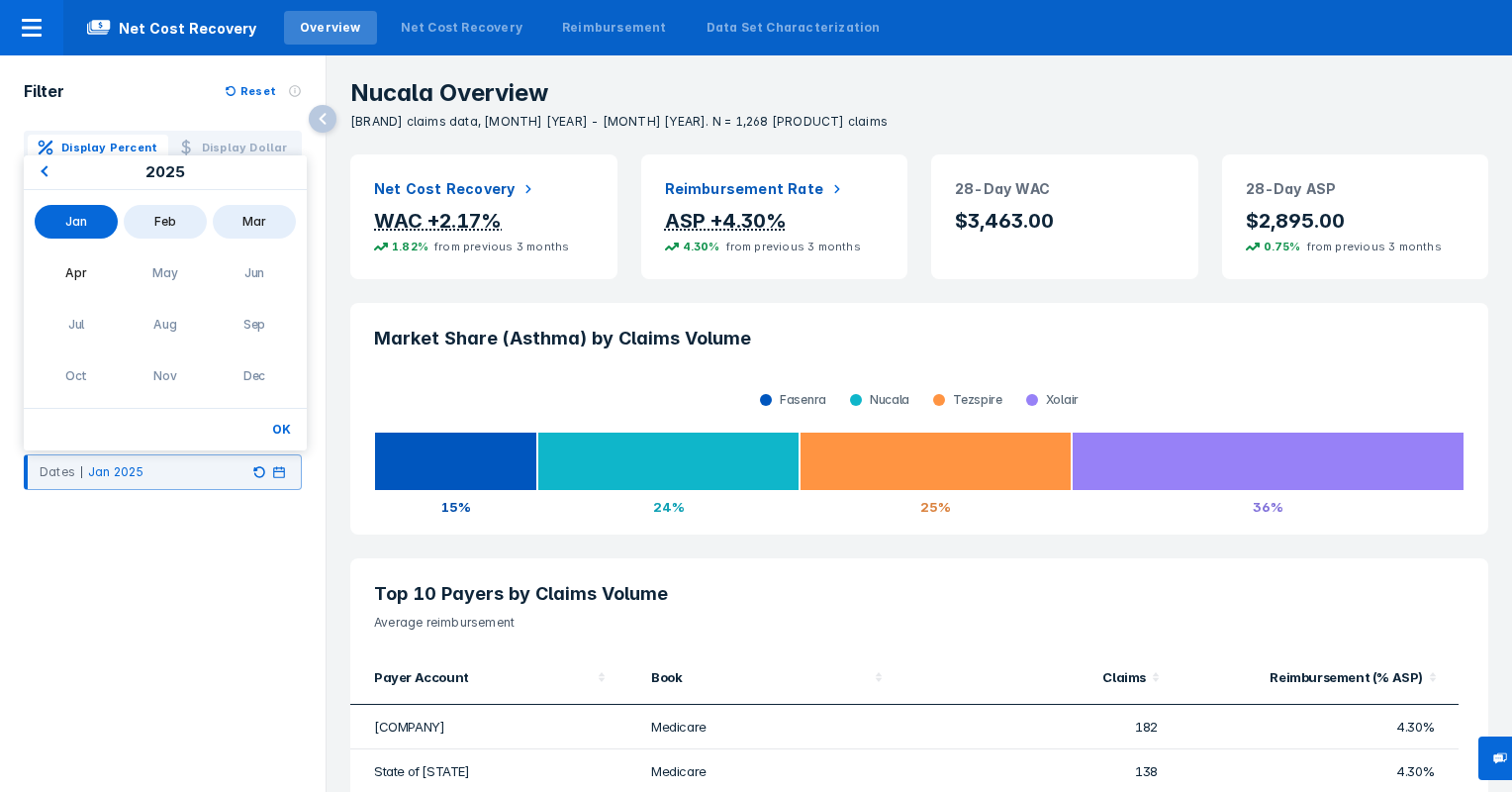 click on "Mar" at bounding box center (254, 222) 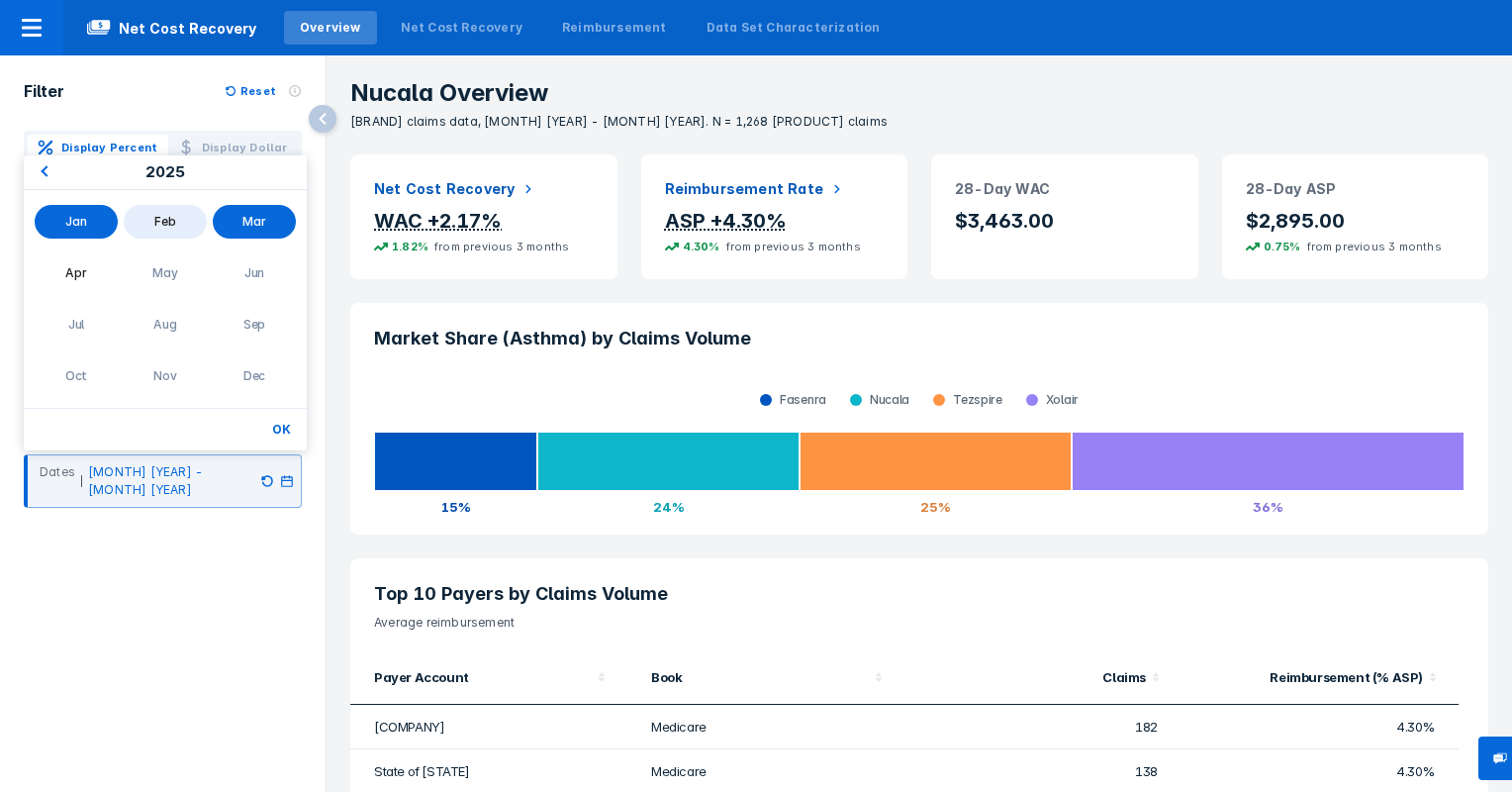 click on "OK" at bounding box center (281, 430) 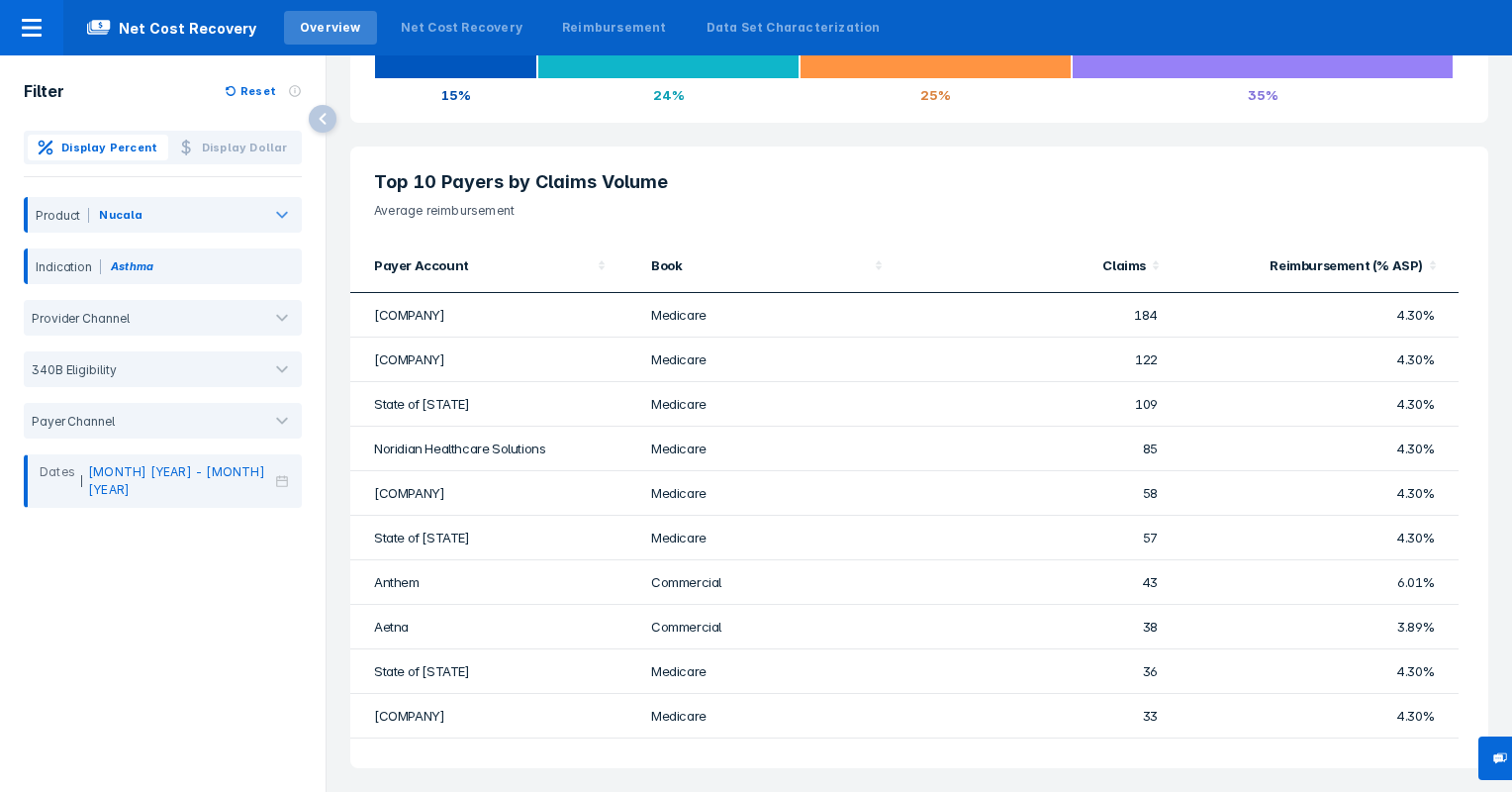 scroll, scrollTop: 0, scrollLeft: 0, axis: both 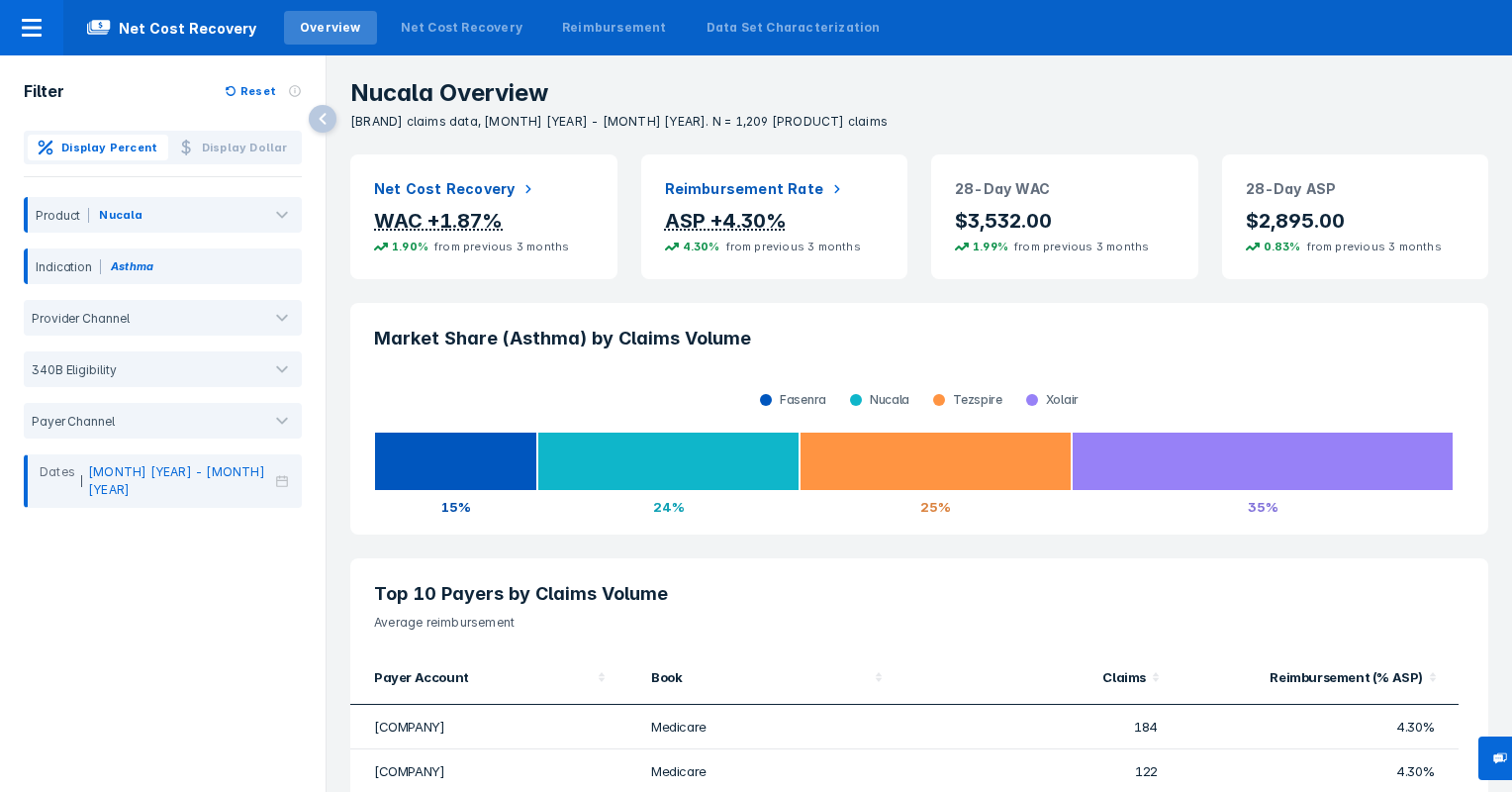 click on "Display Dollar" at bounding box center [109, 148] 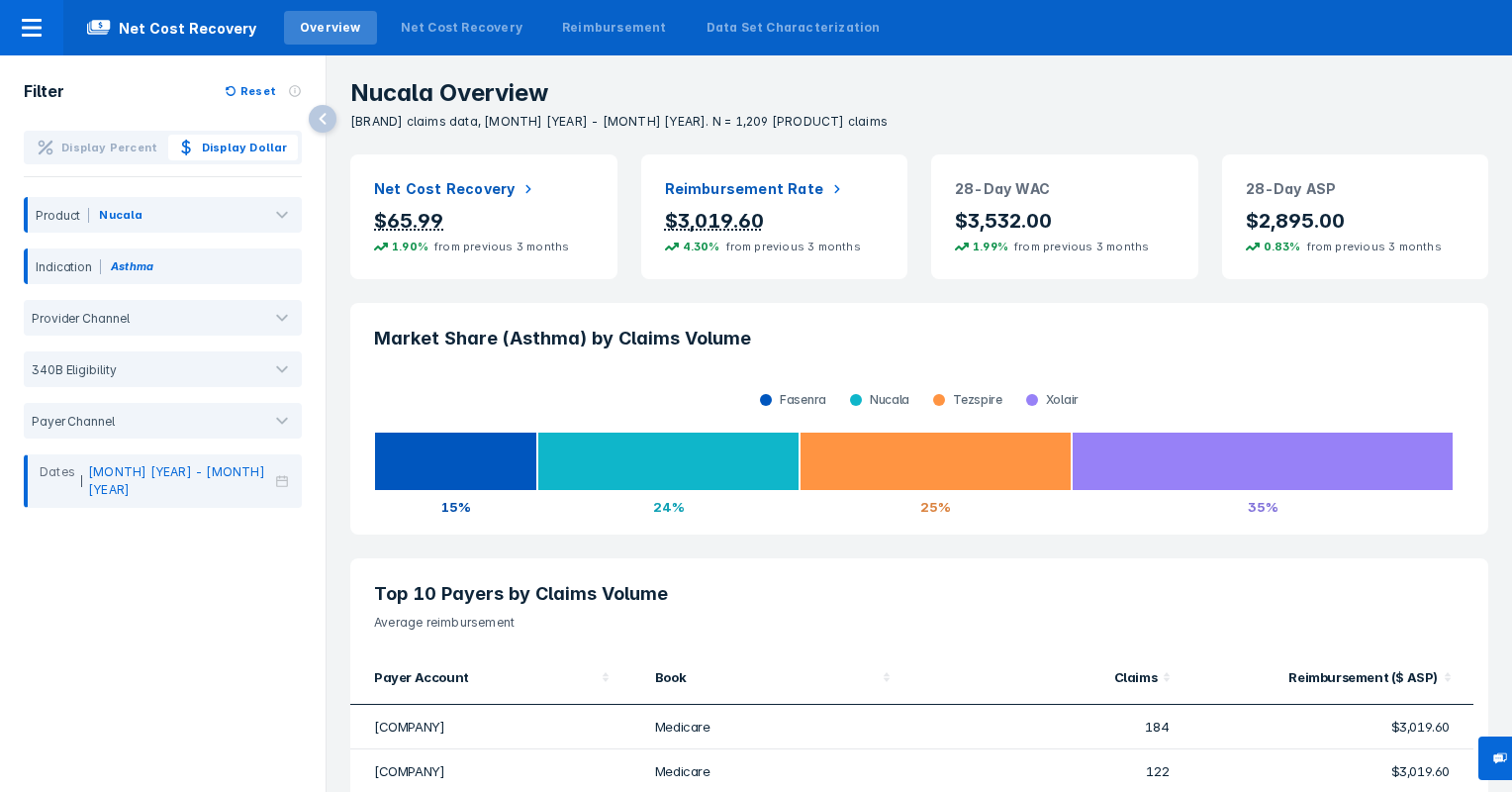 click on "Display Percent" at bounding box center [109, 148] 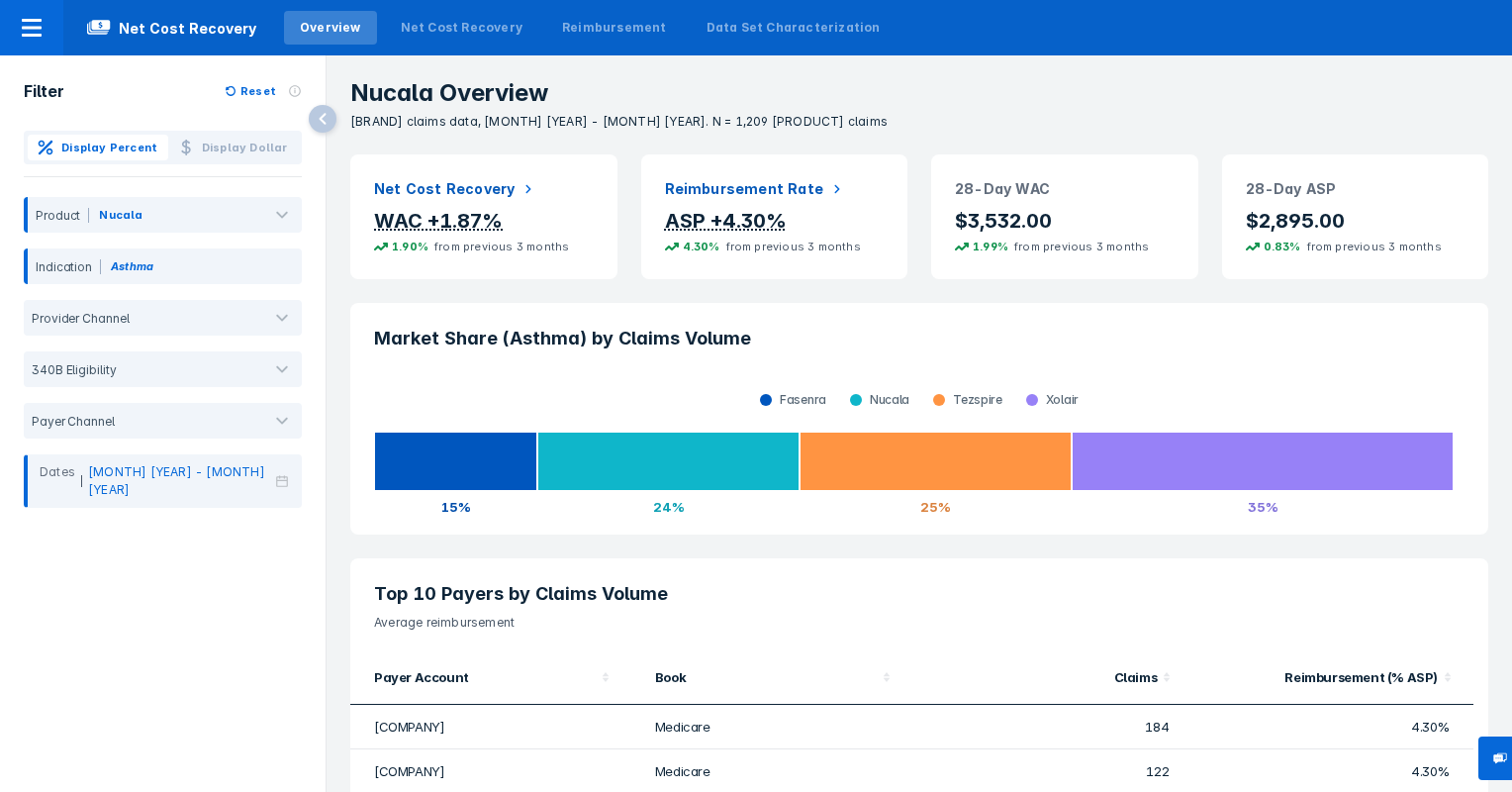 click on "Display Dollar" at bounding box center (109, 148) 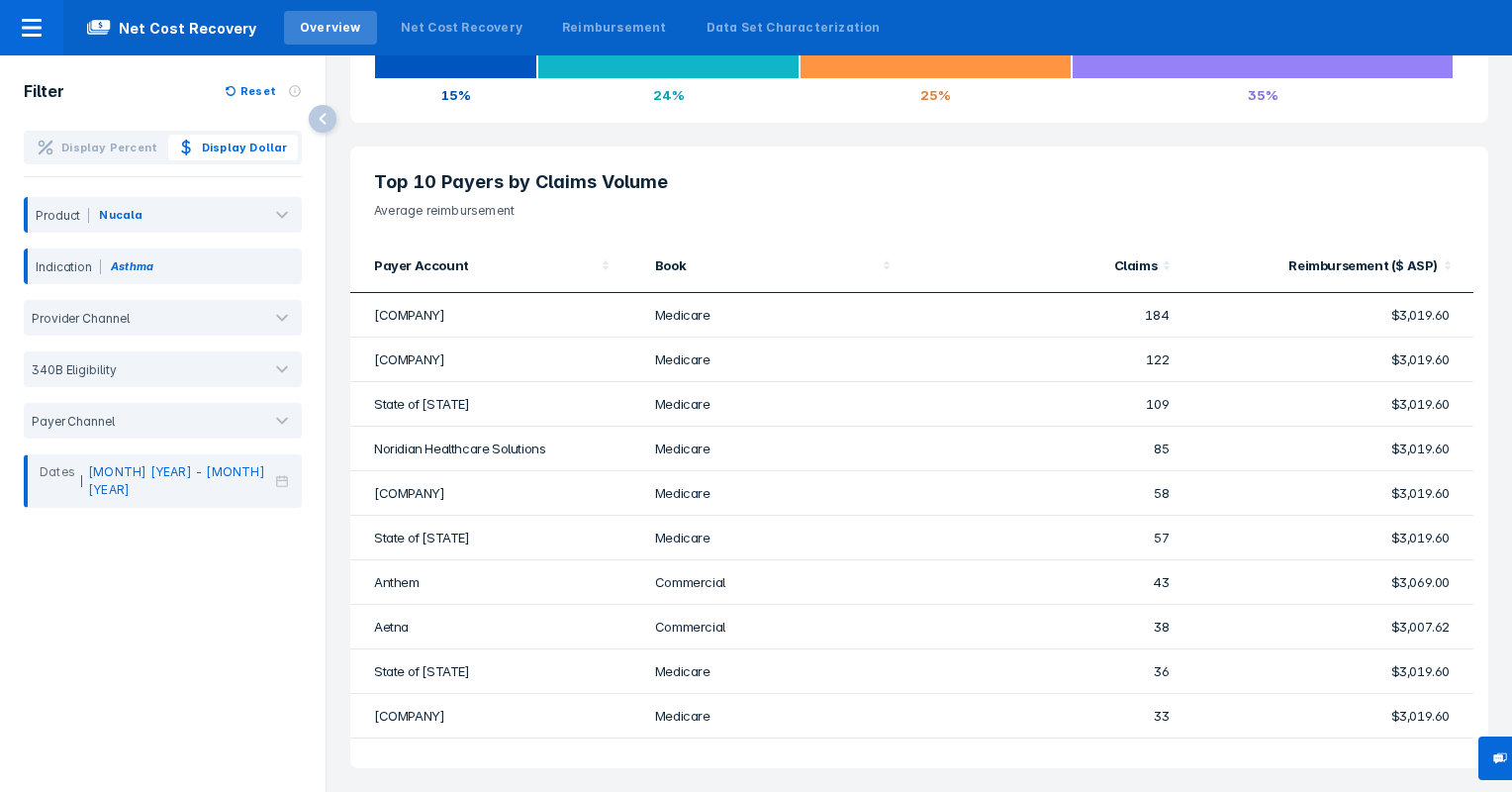 scroll, scrollTop: 0, scrollLeft: 0, axis: both 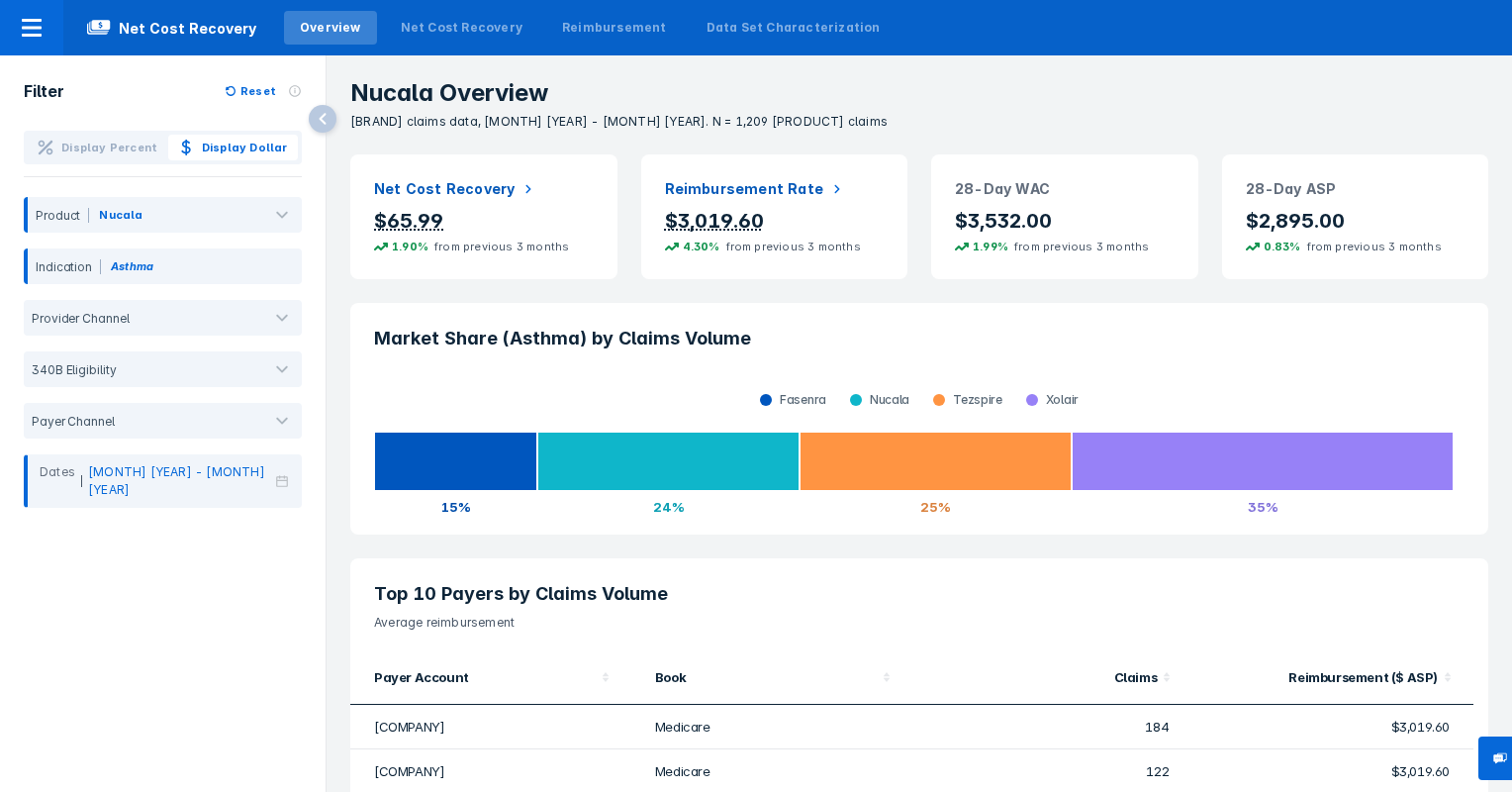 click on "Display Percent" at bounding box center [109, 148] 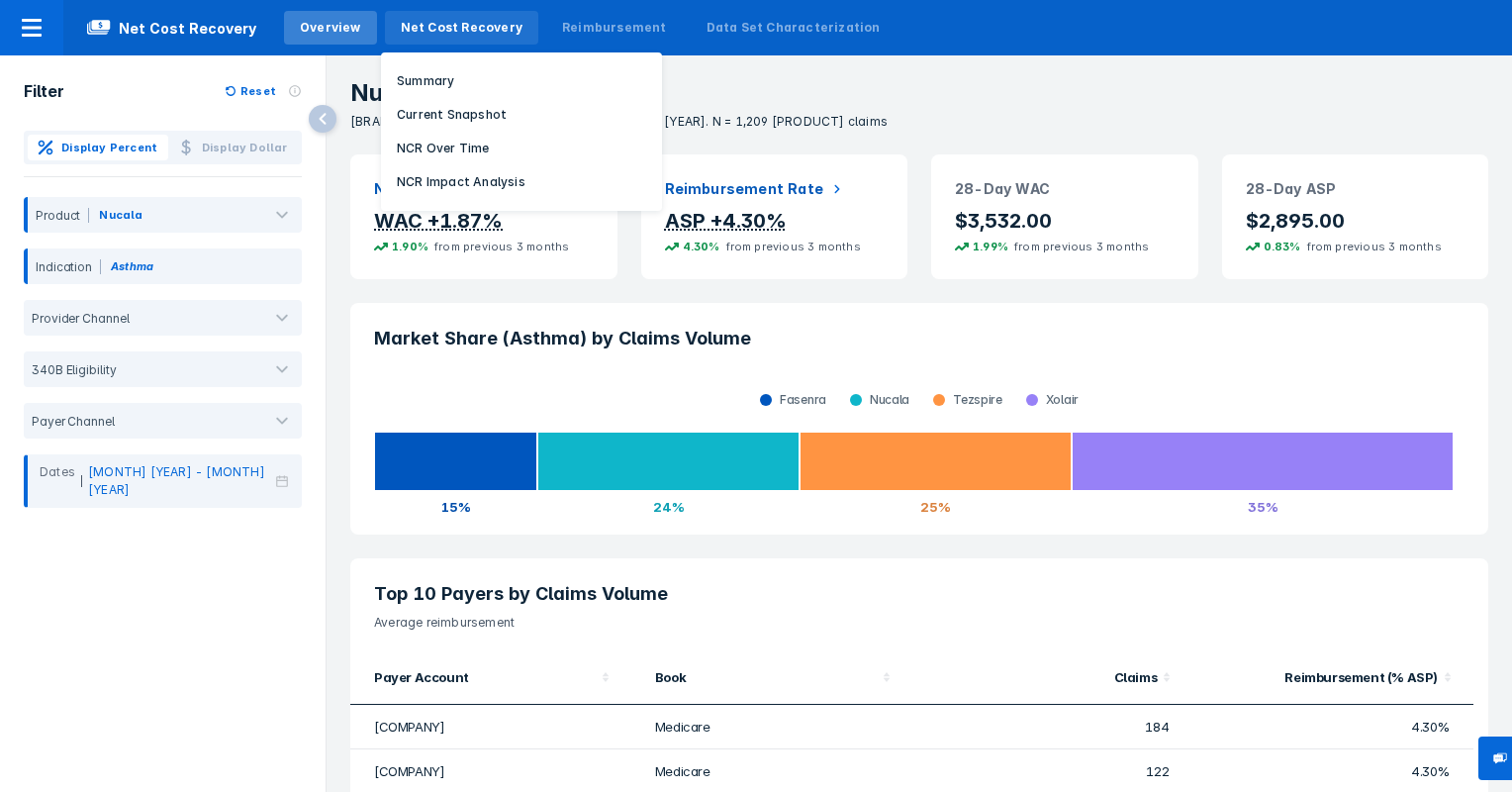 click on "Net Cost Recovery" at bounding box center [461, 28] 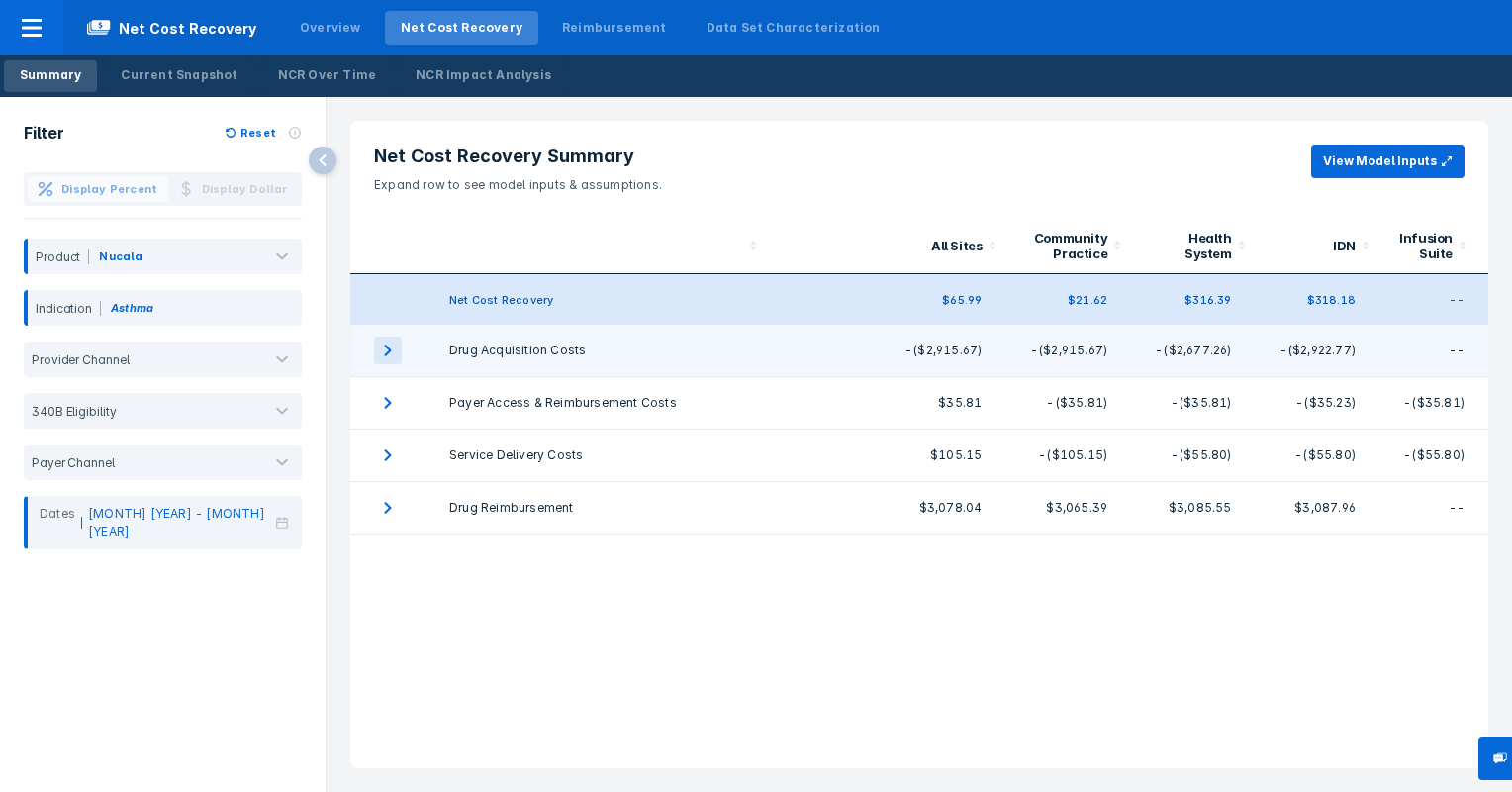 click at bounding box center (388, 350) 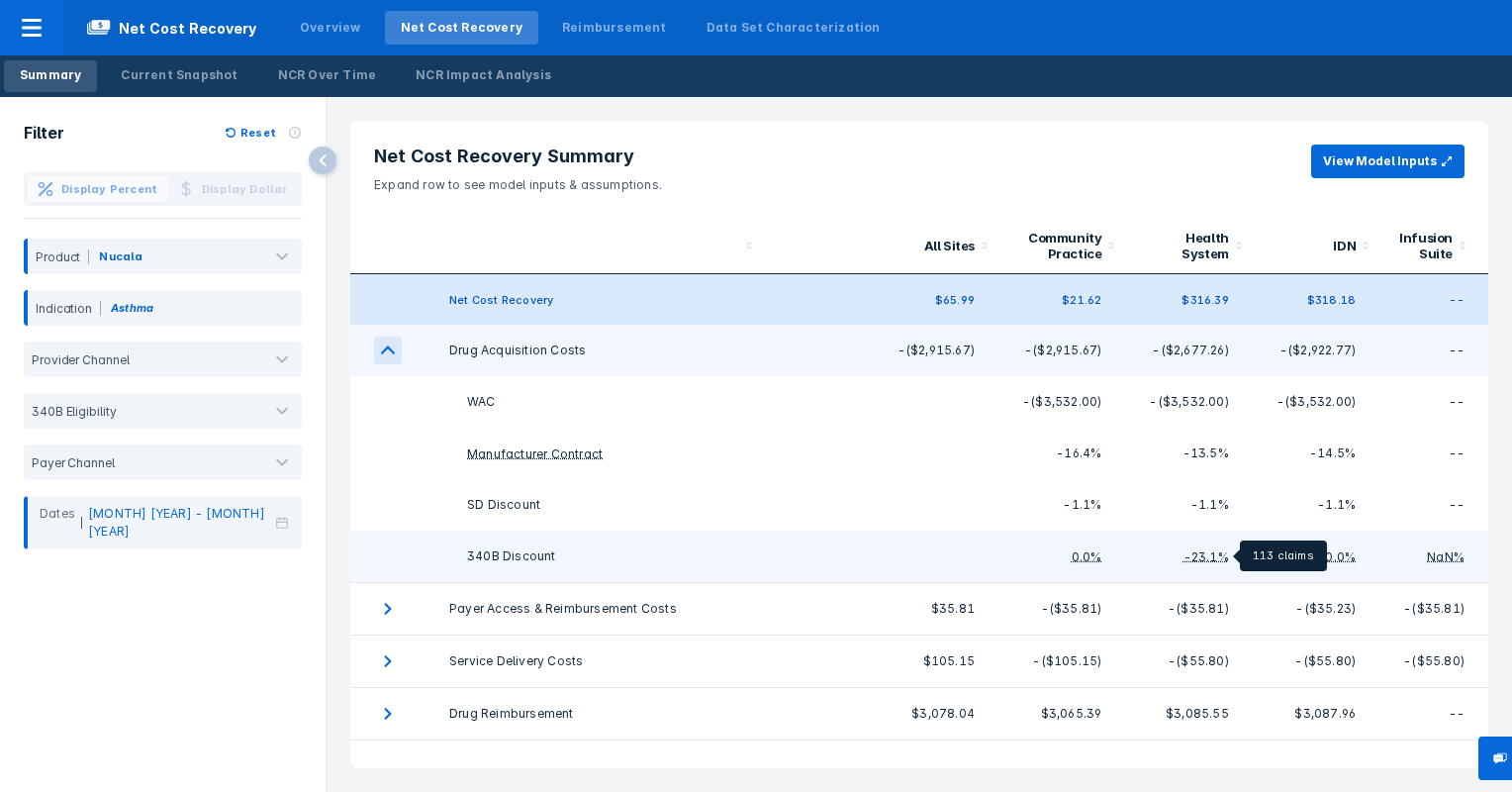 click on "-23.1%" at bounding box center [1206, 555] 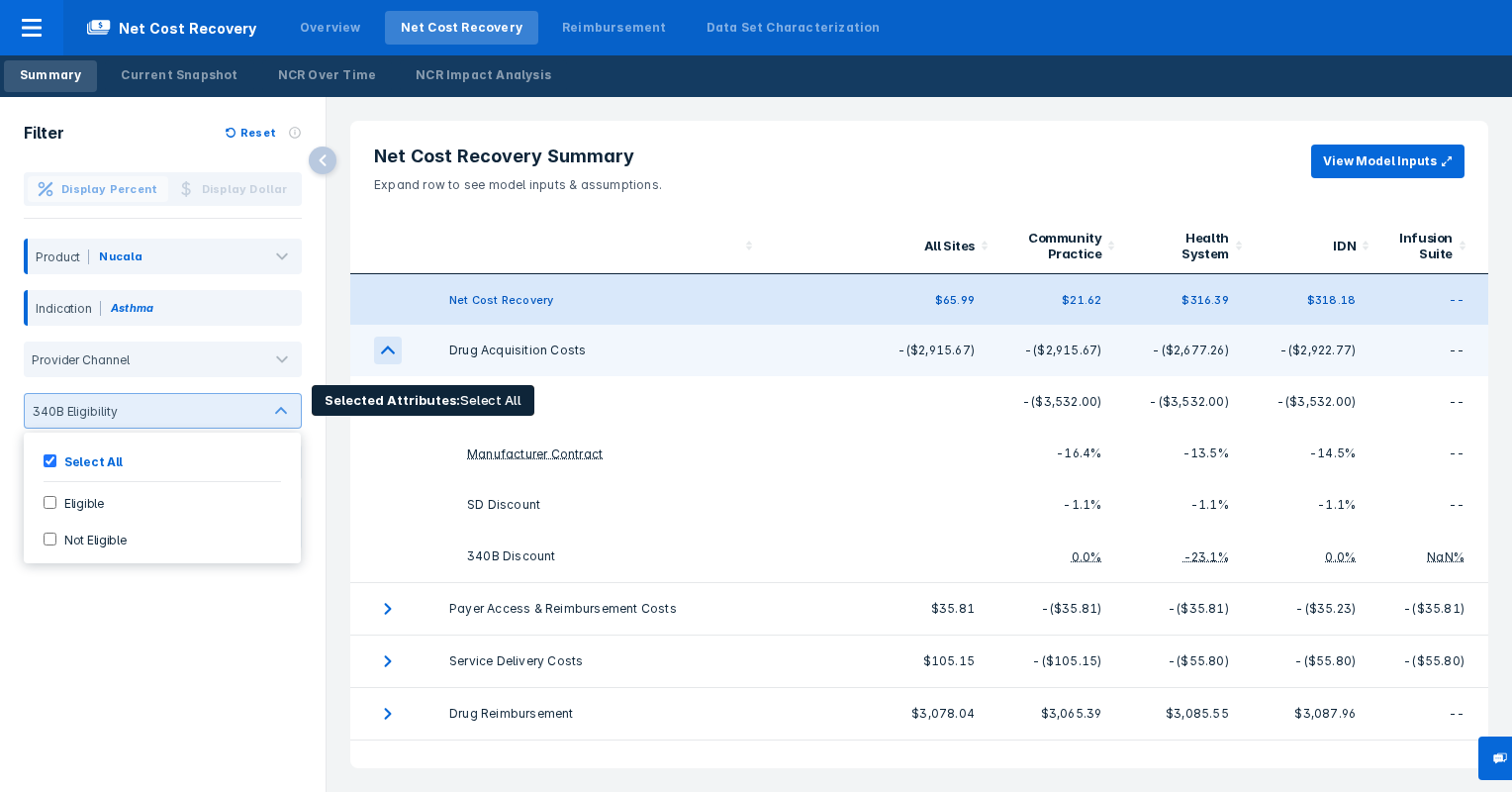 click on "Not Eligible" at bounding box center [49, 539] 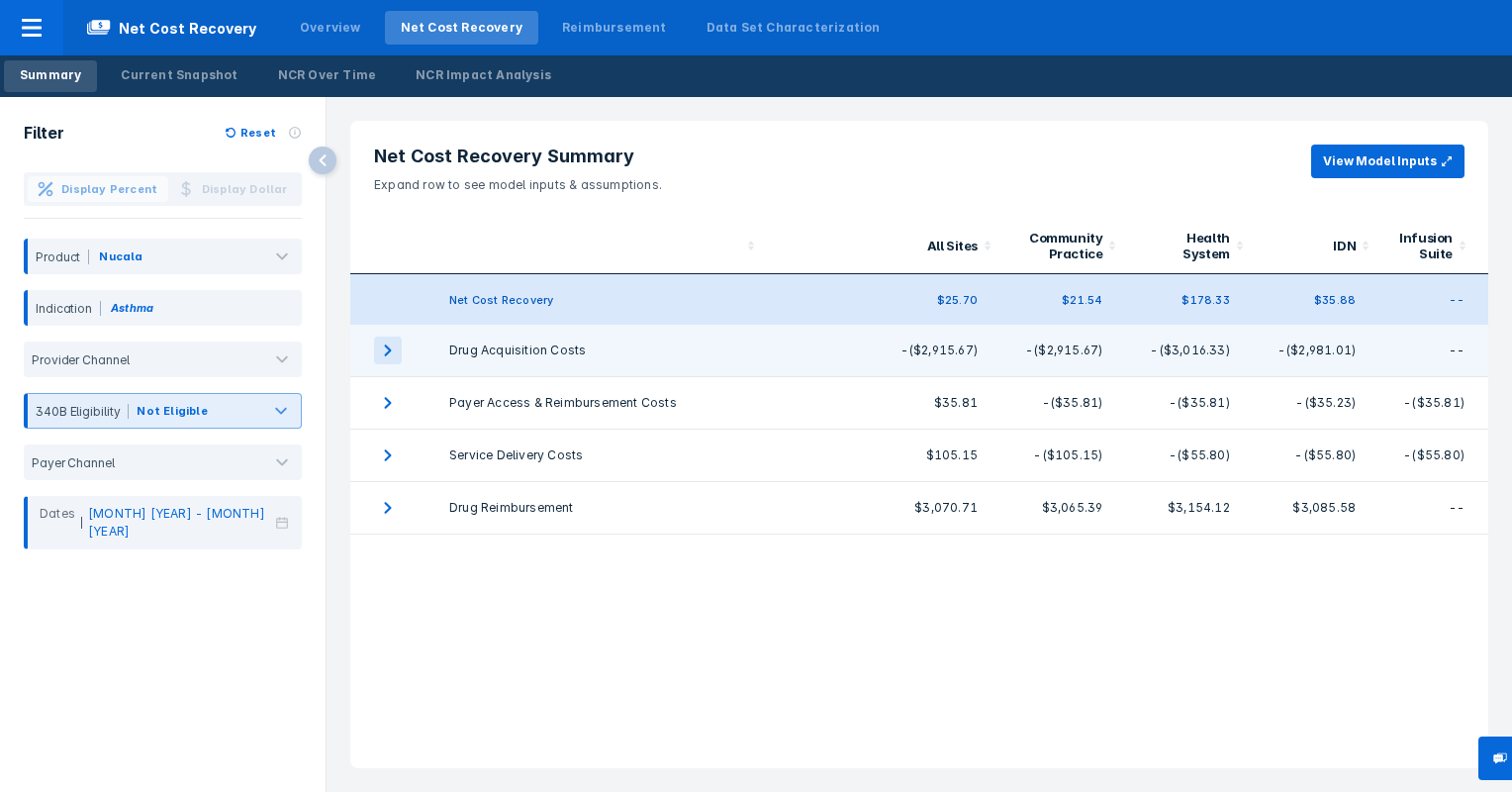 click at bounding box center [388, 350] 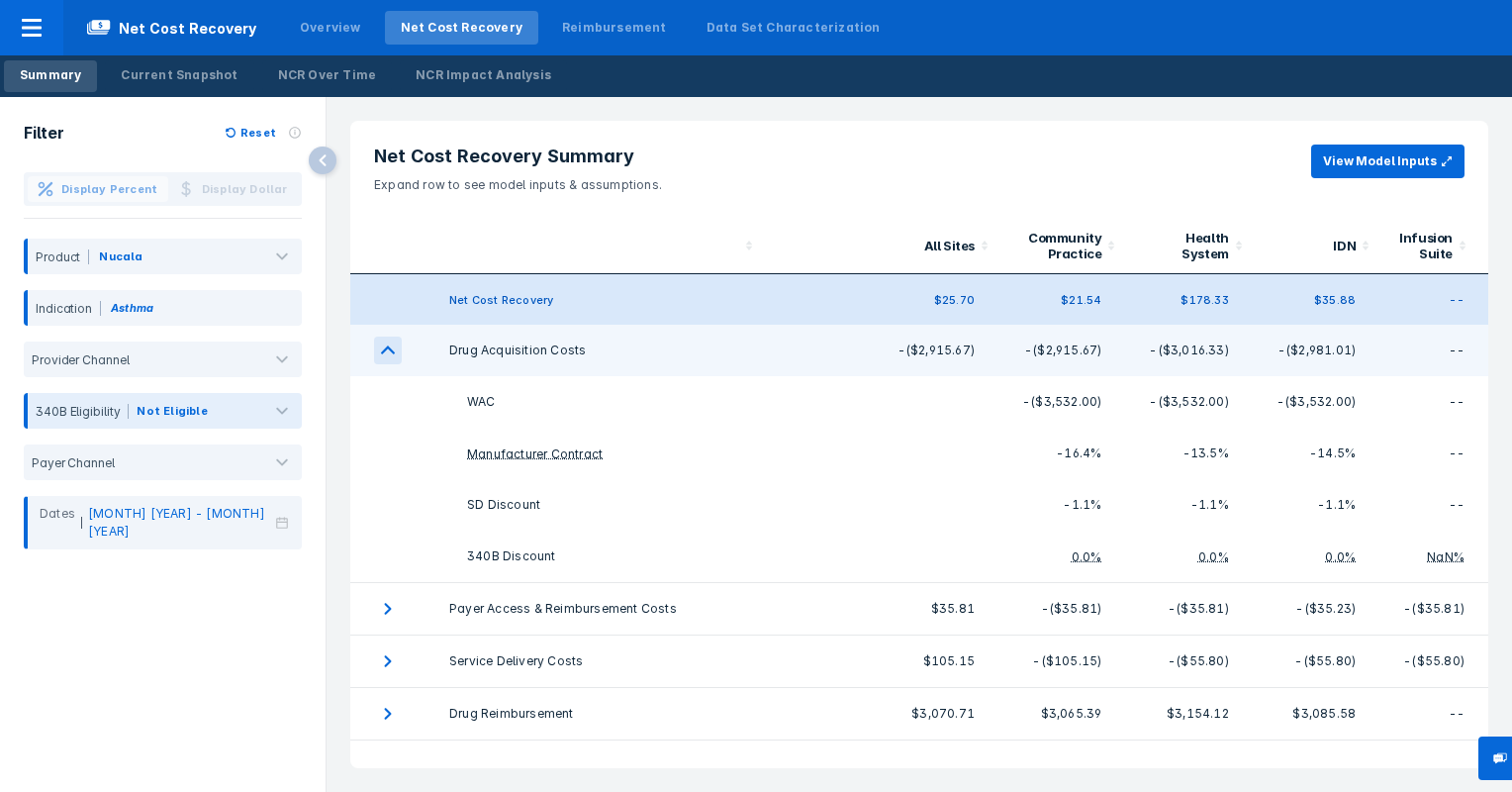click at bounding box center (388, 350) 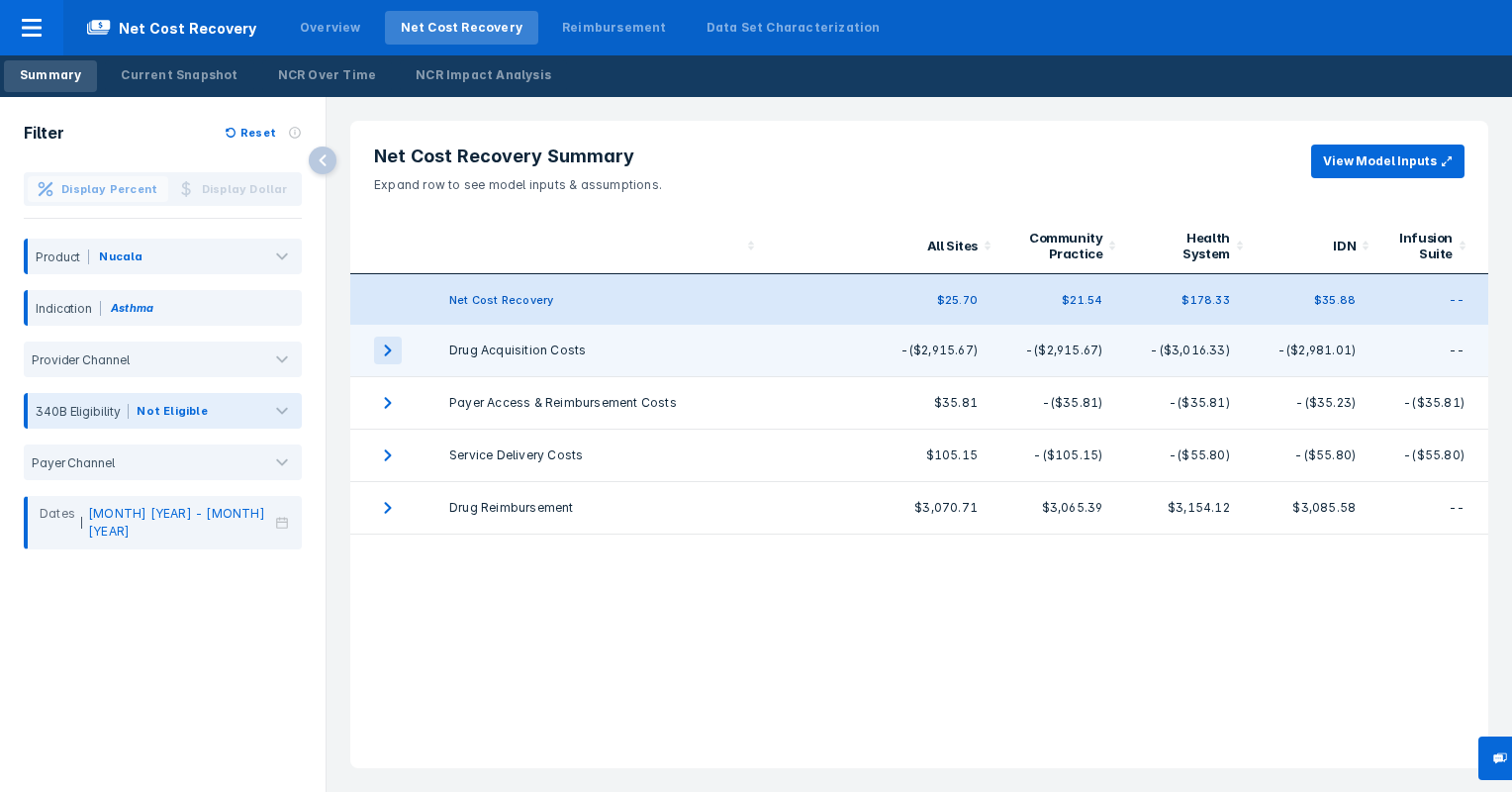 click at bounding box center [388, 350] 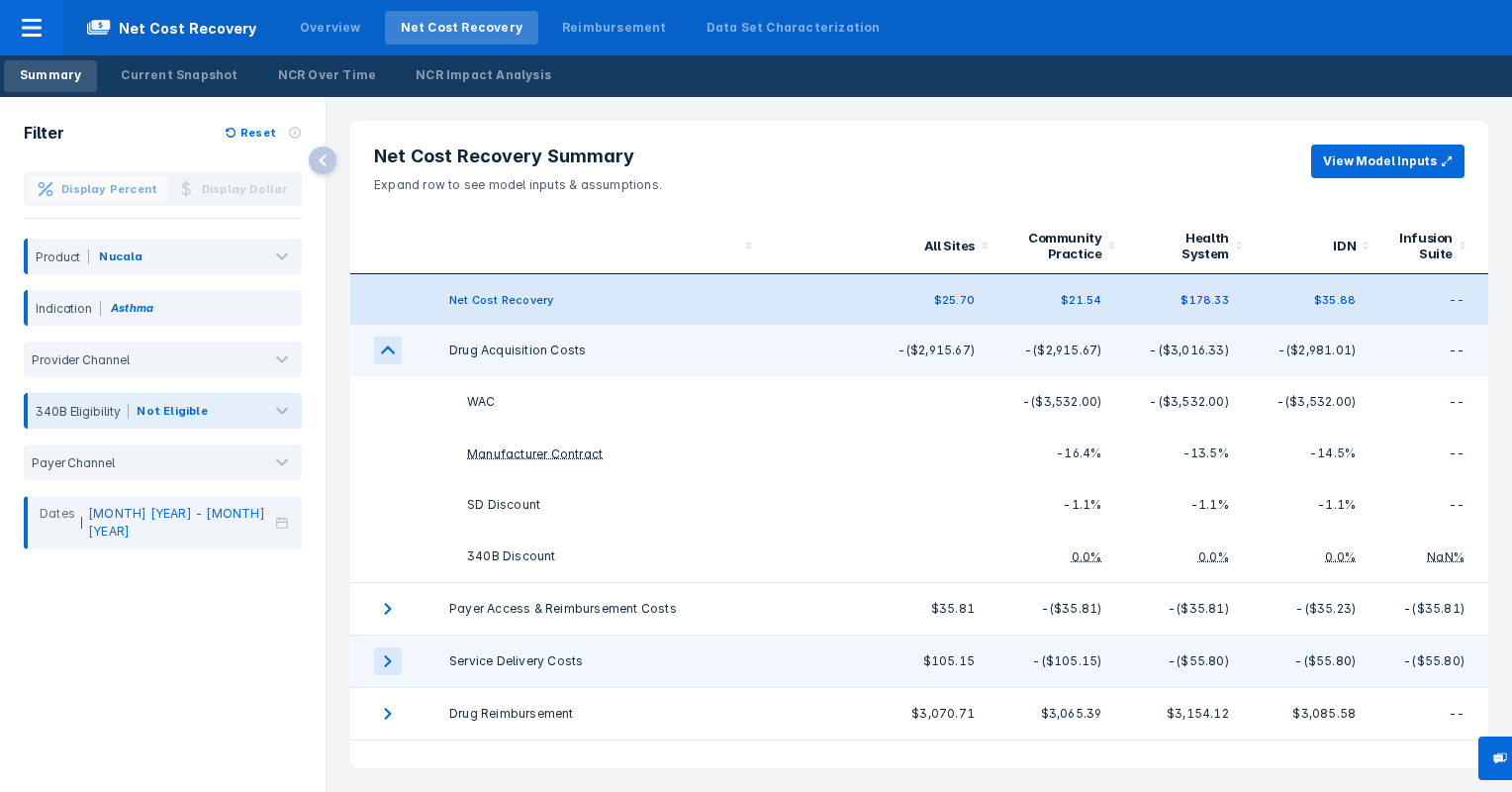 click at bounding box center (388, 350) 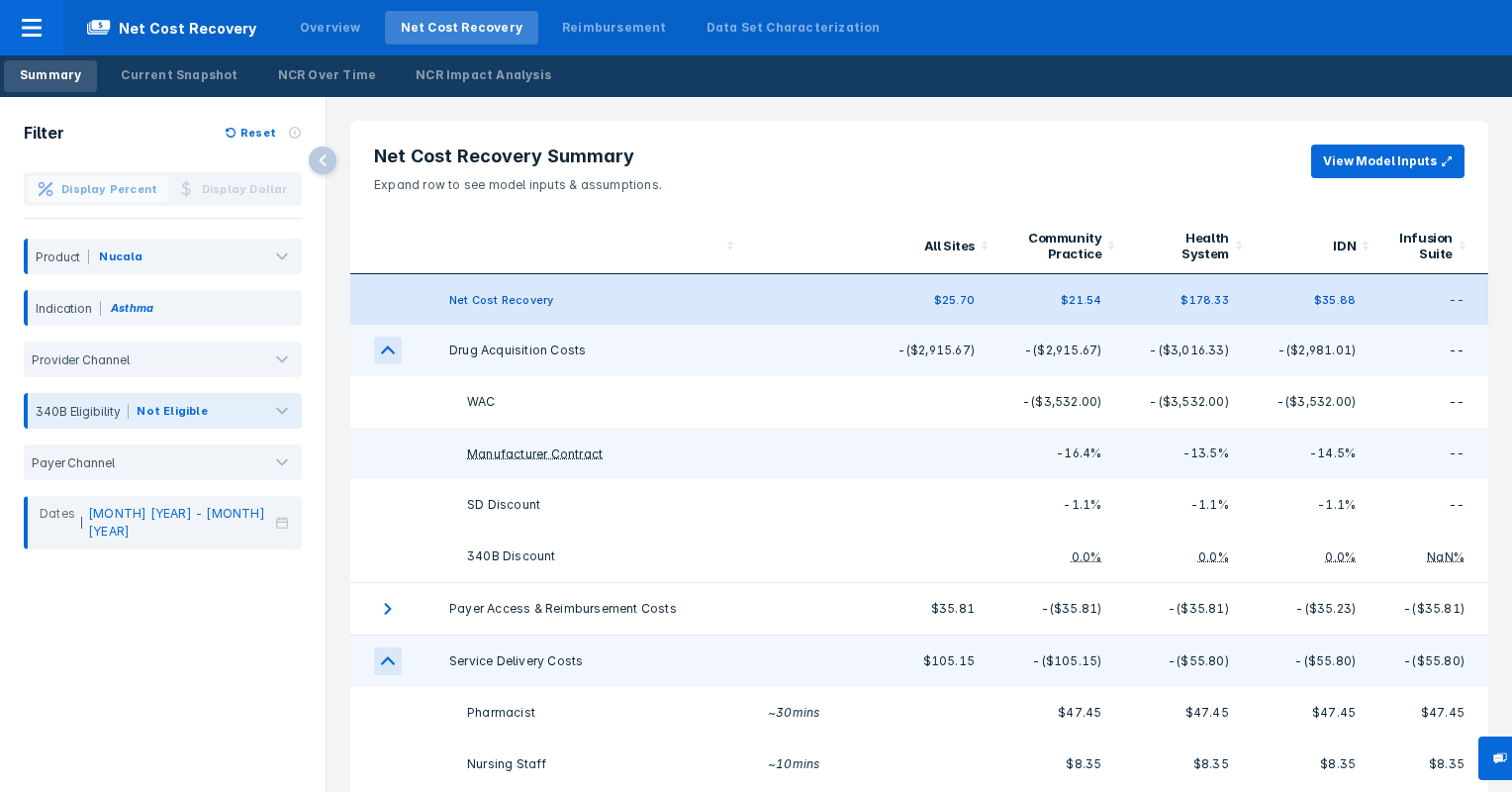 scroll, scrollTop: 113, scrollLeft: 0, axis: vertical 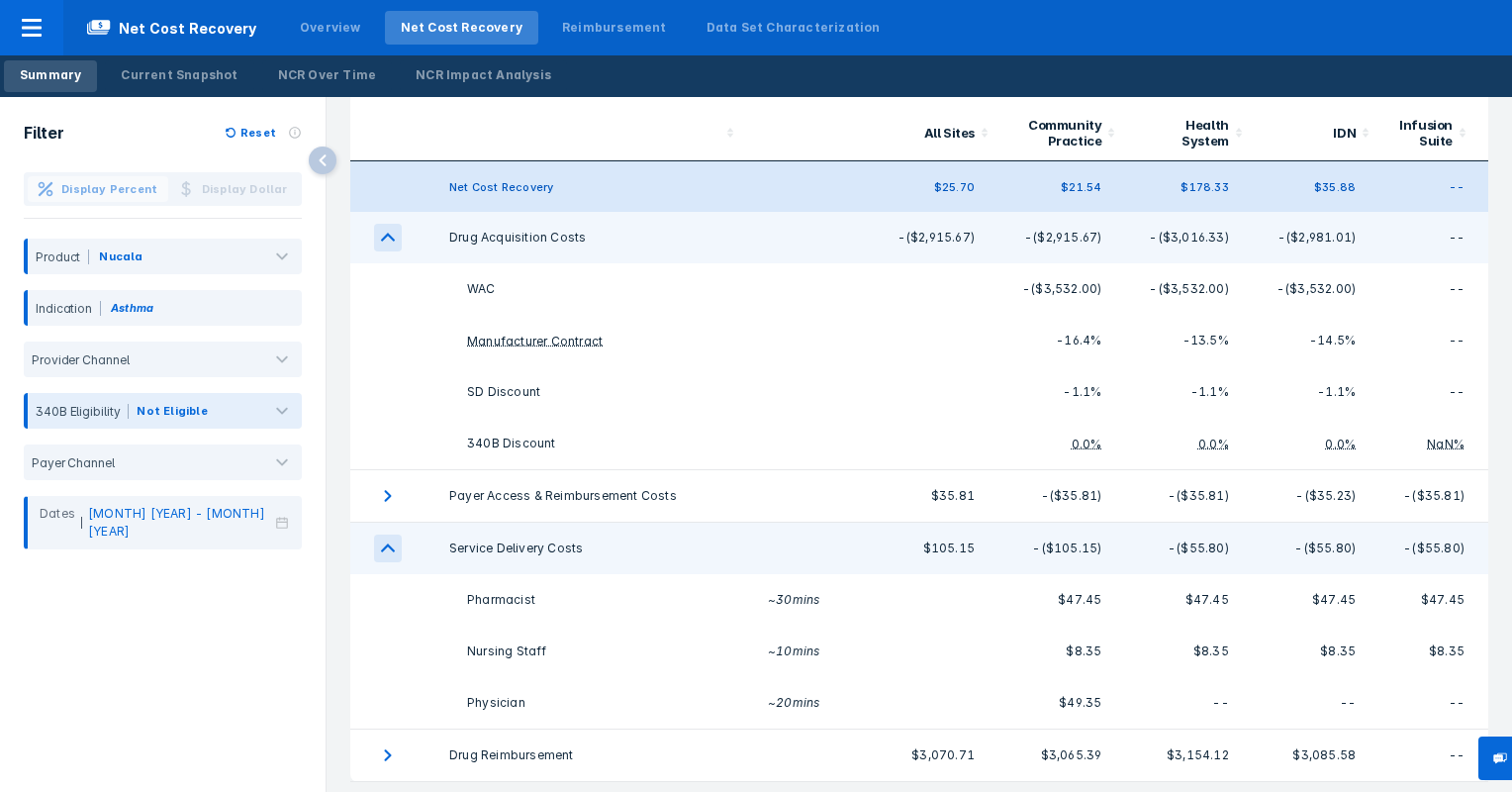 click at bounding box center [388, 237] 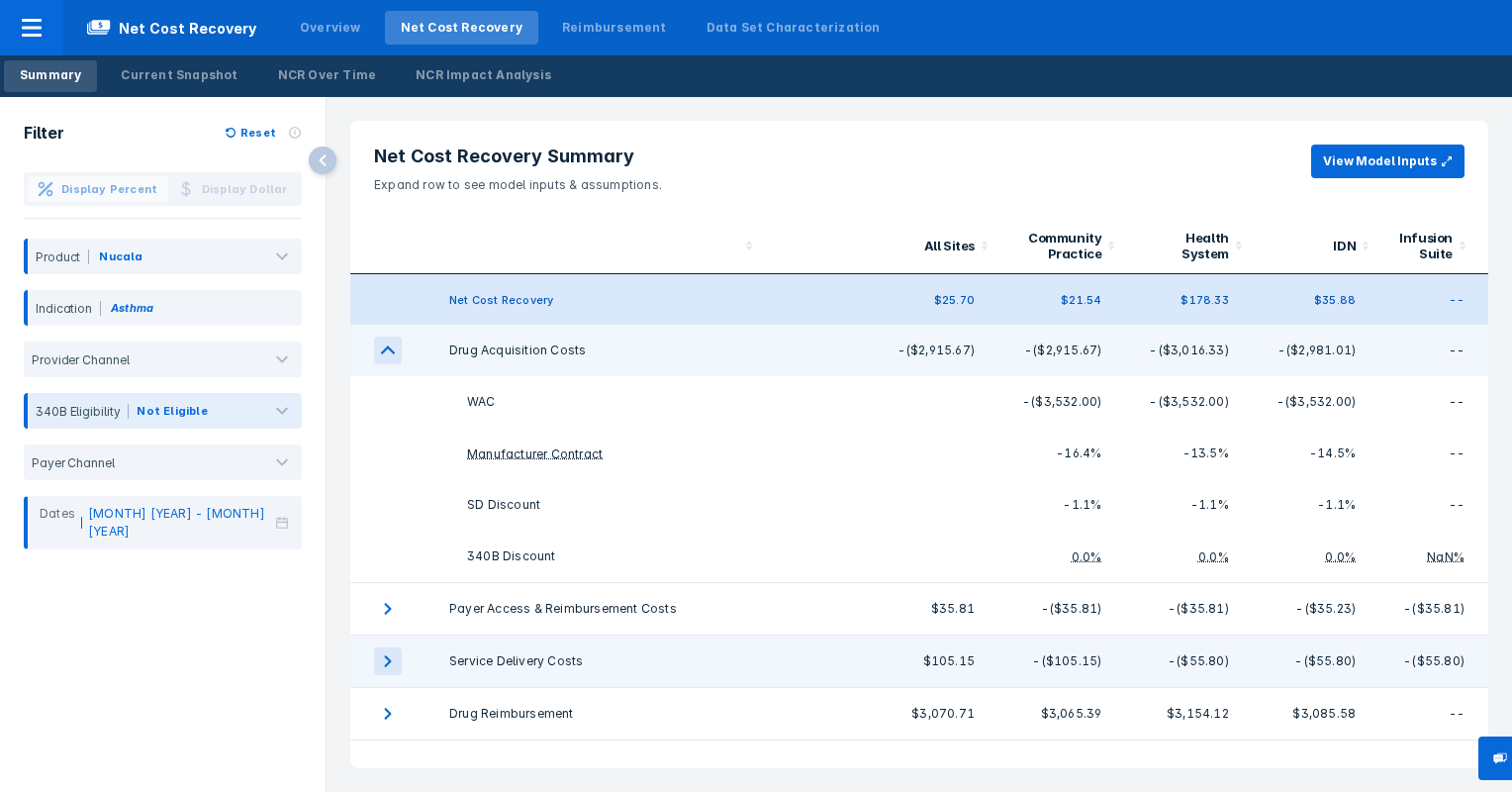 scroll, scrollTop: 0, scrollLeft: 0, axis: both 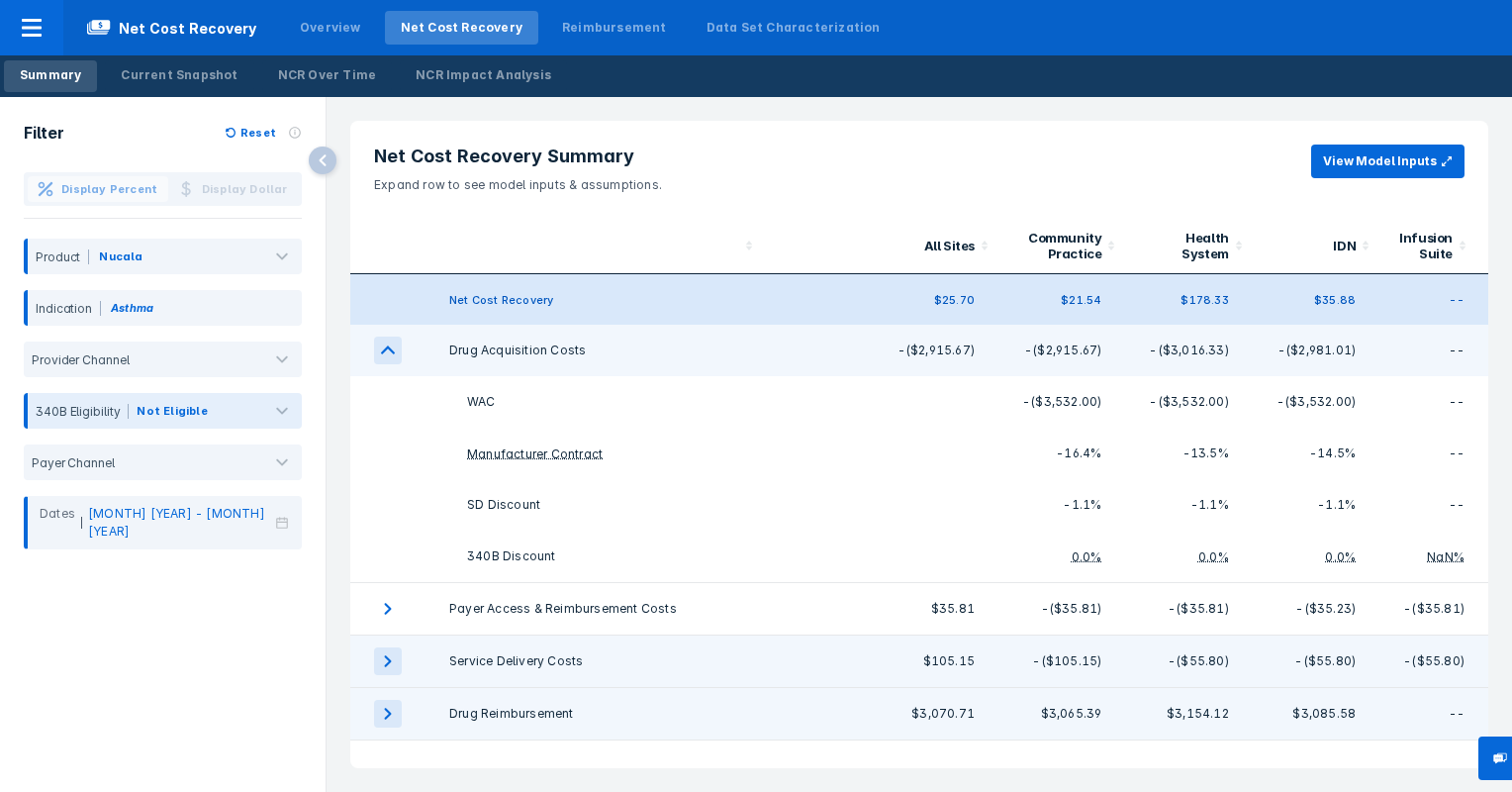 click at bounding box center (388, 350) 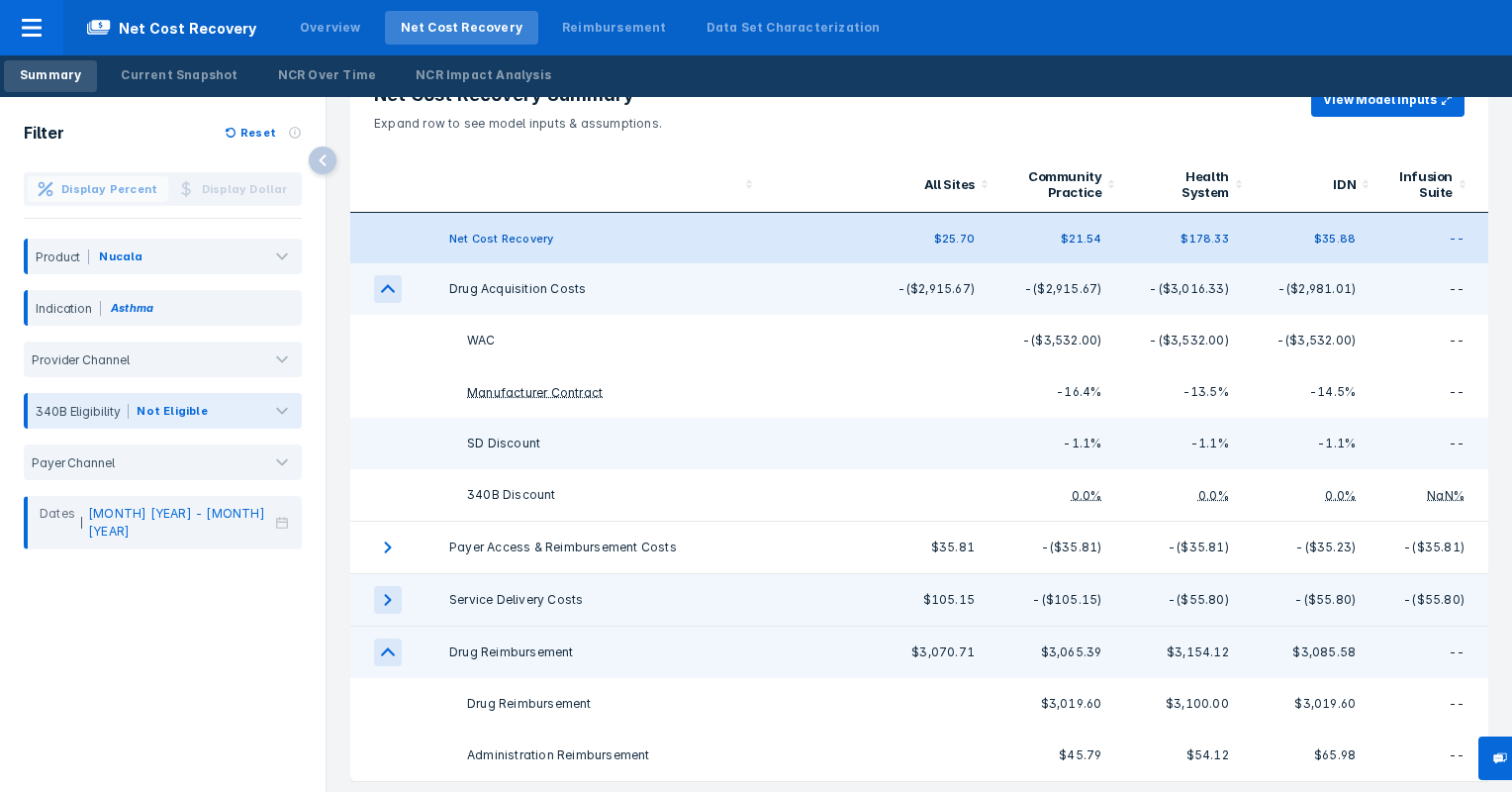 scroll, scrollTop: 0, scrollLeft: 0, axis: both 